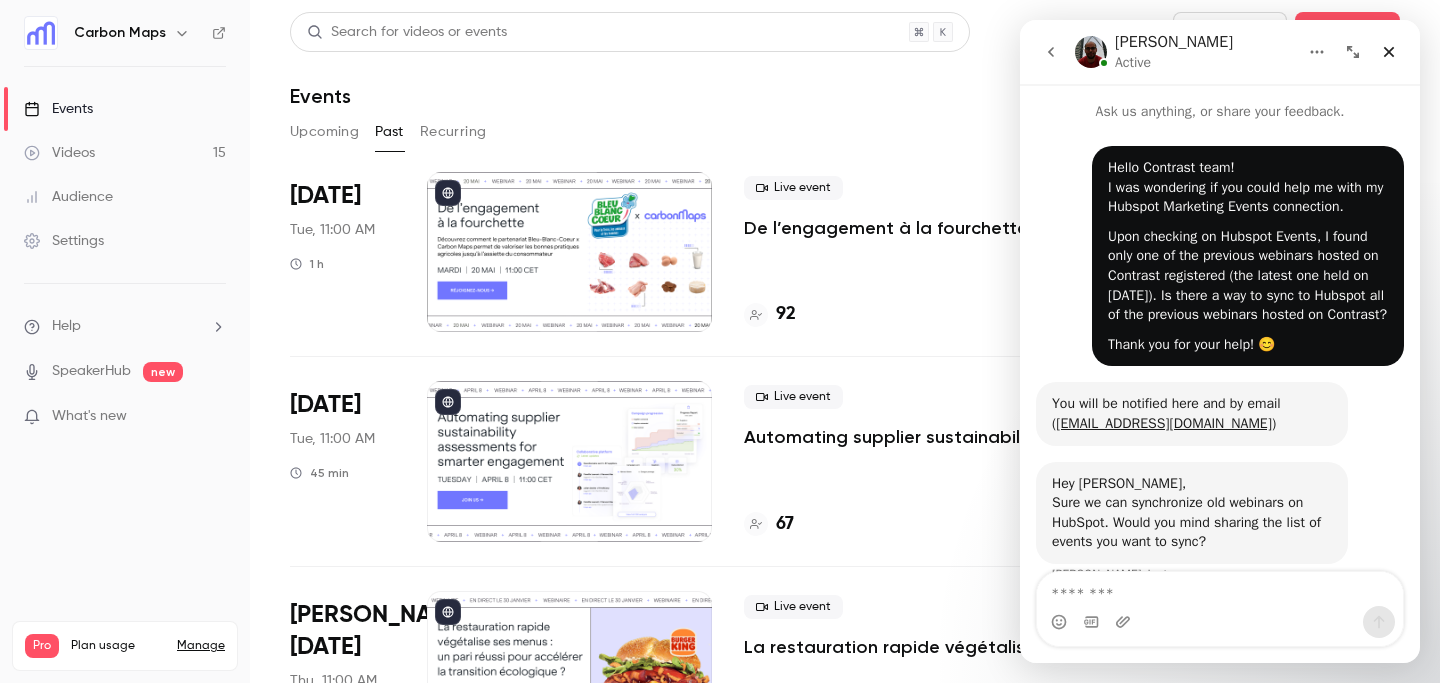 scroll, scrollTop: 0, scrollLeft: 0, axis: both 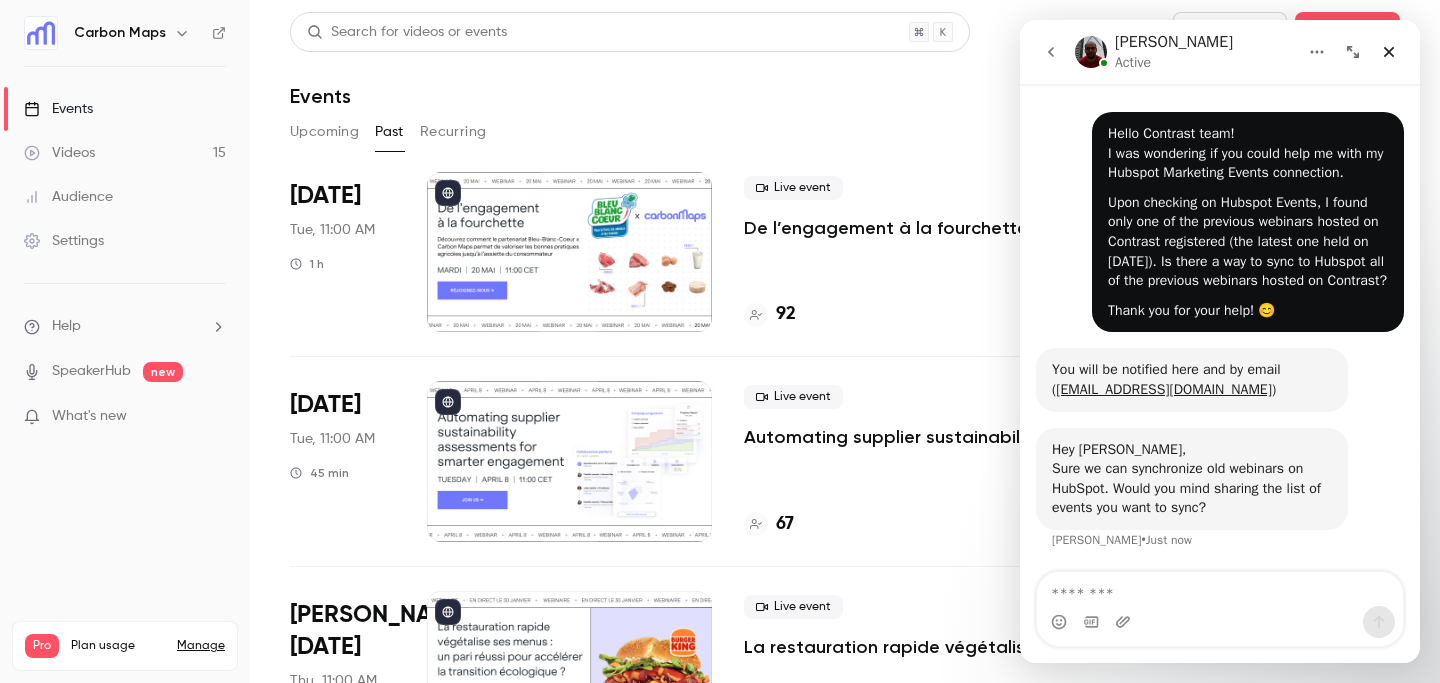 click at bounding box center [1220, 589] 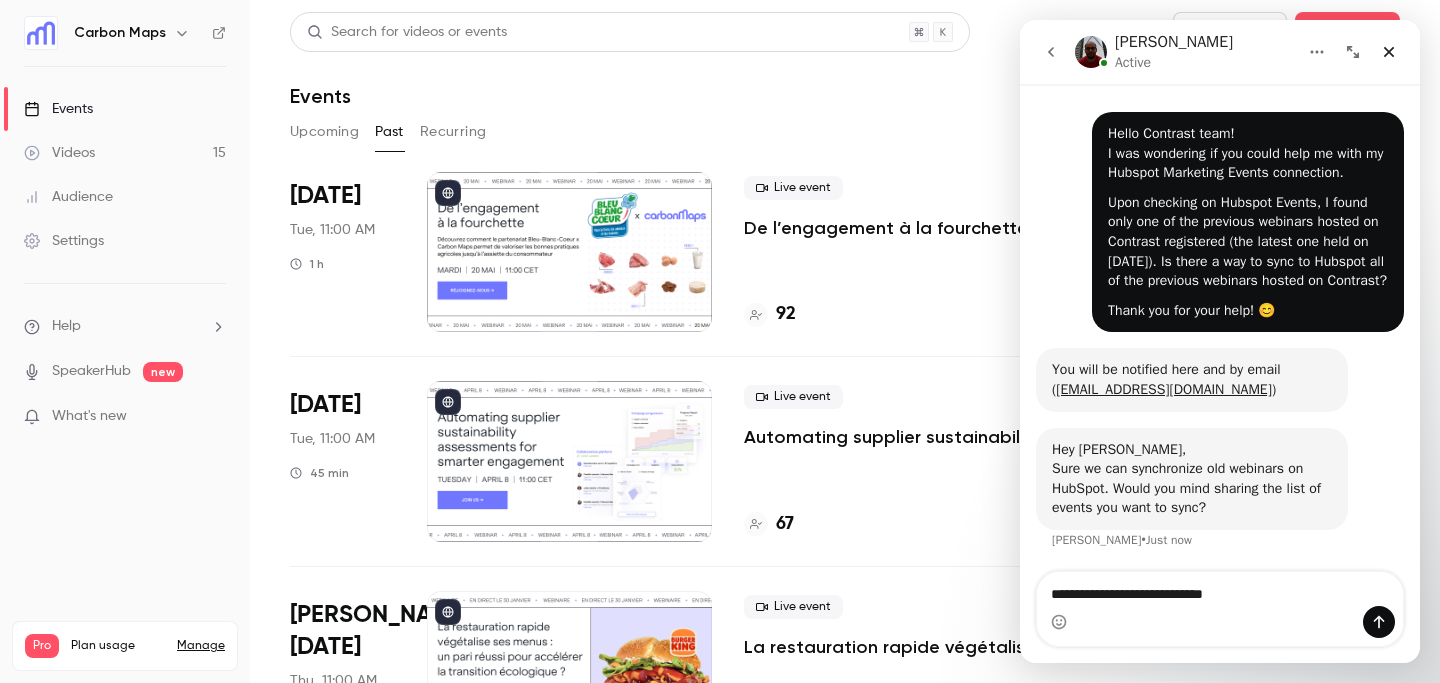 type on "**********" 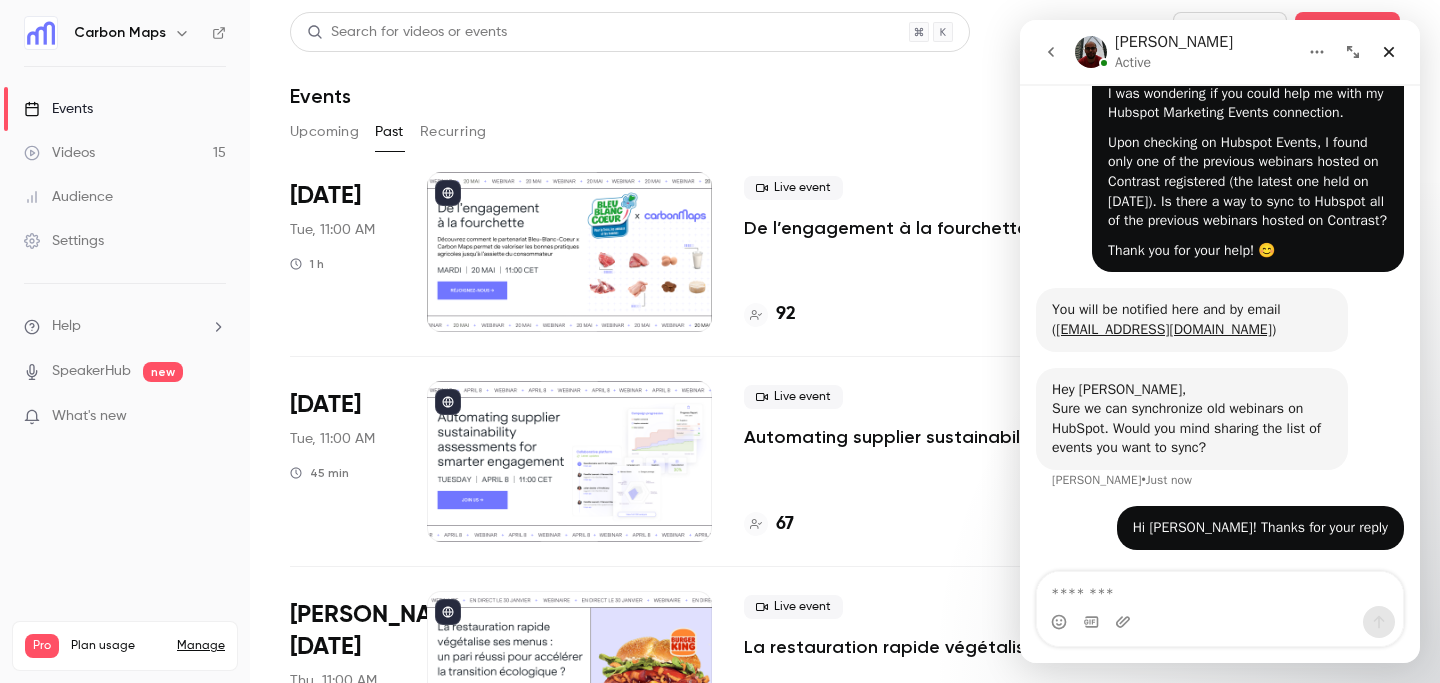 scroll, scrollTop: 113, scrollLeft: 0, axis: vertical 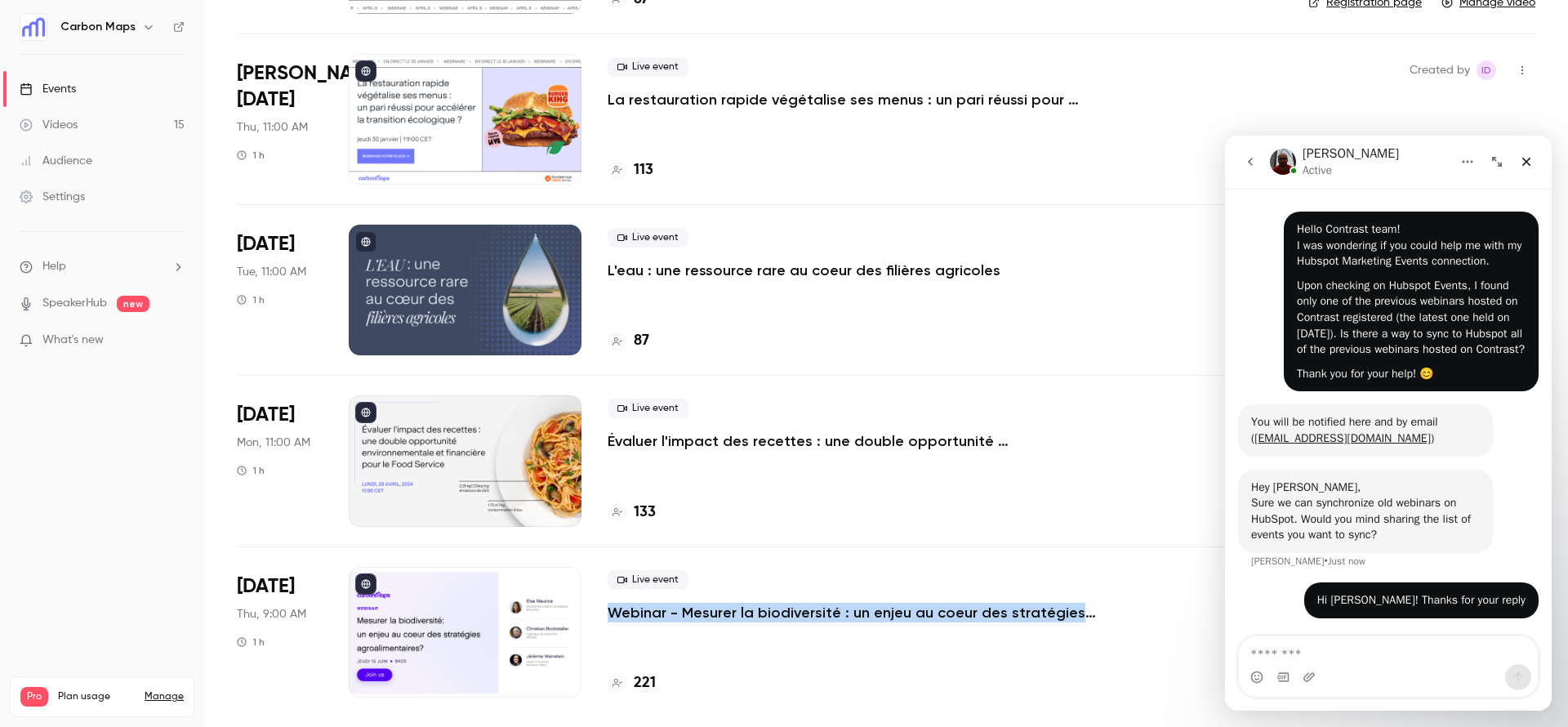 drag, startPoint x: 599, startPoint y: 604, endPoint x: 1050, endPoint y: 622, distance: 451.3591 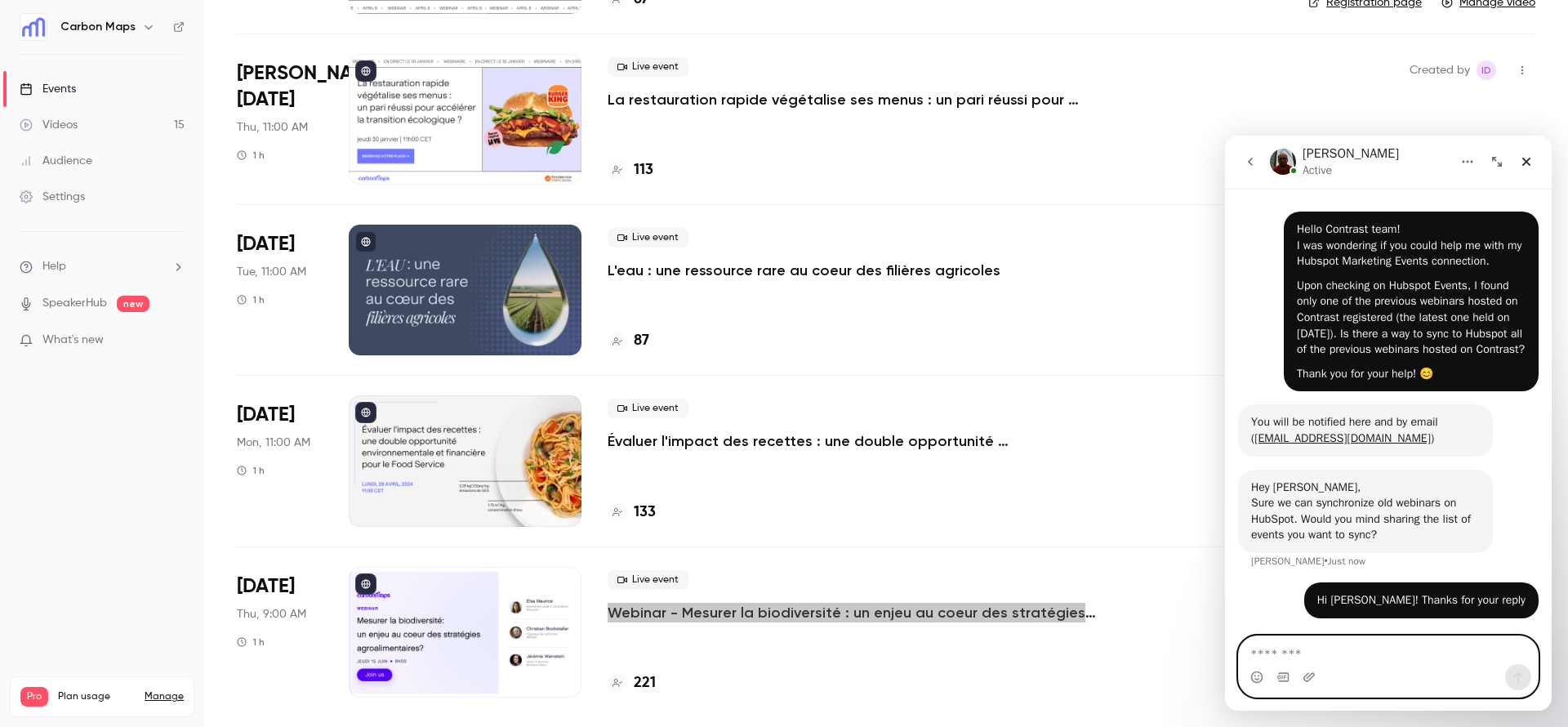 click at bounding box center [1388, 650] 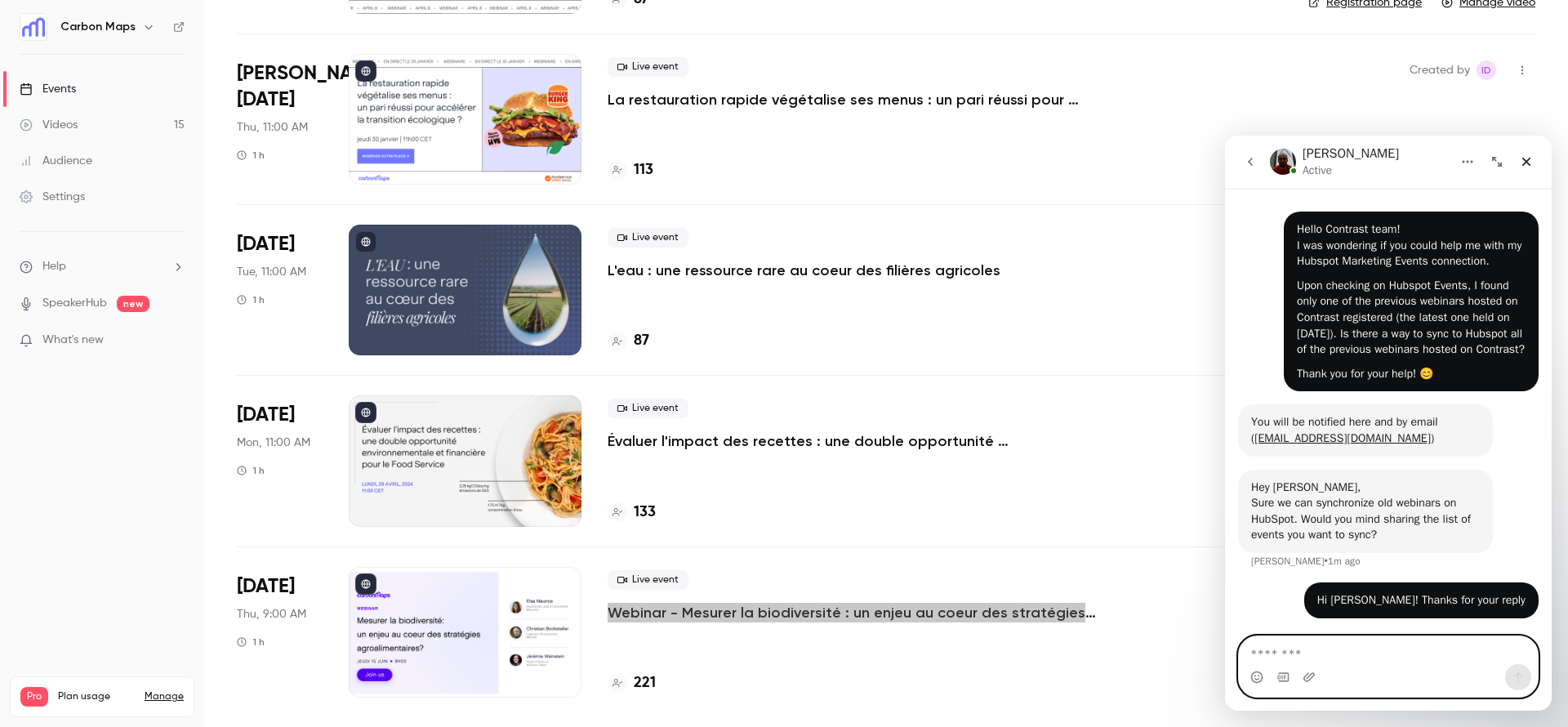 click at bounding box center (1388, 650) 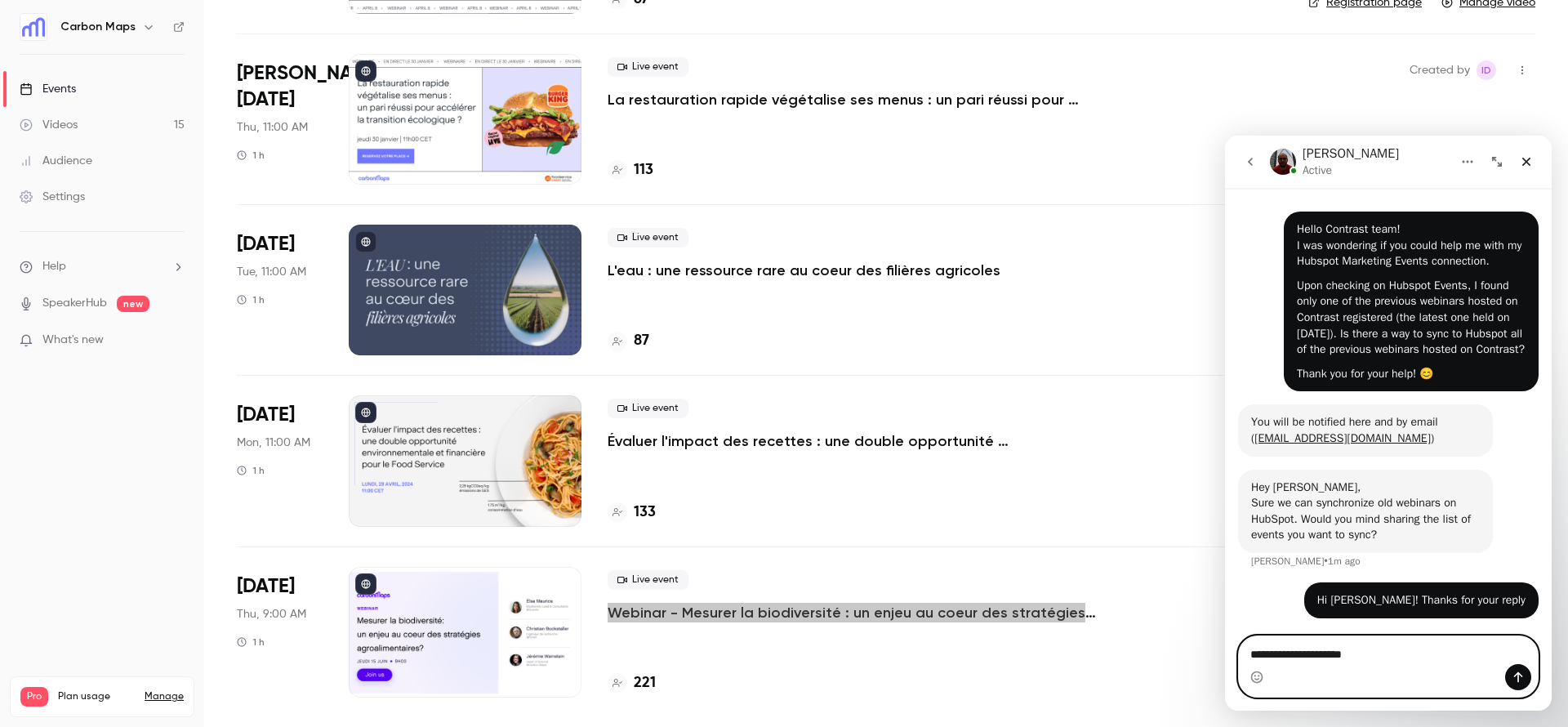 paste on "**********" 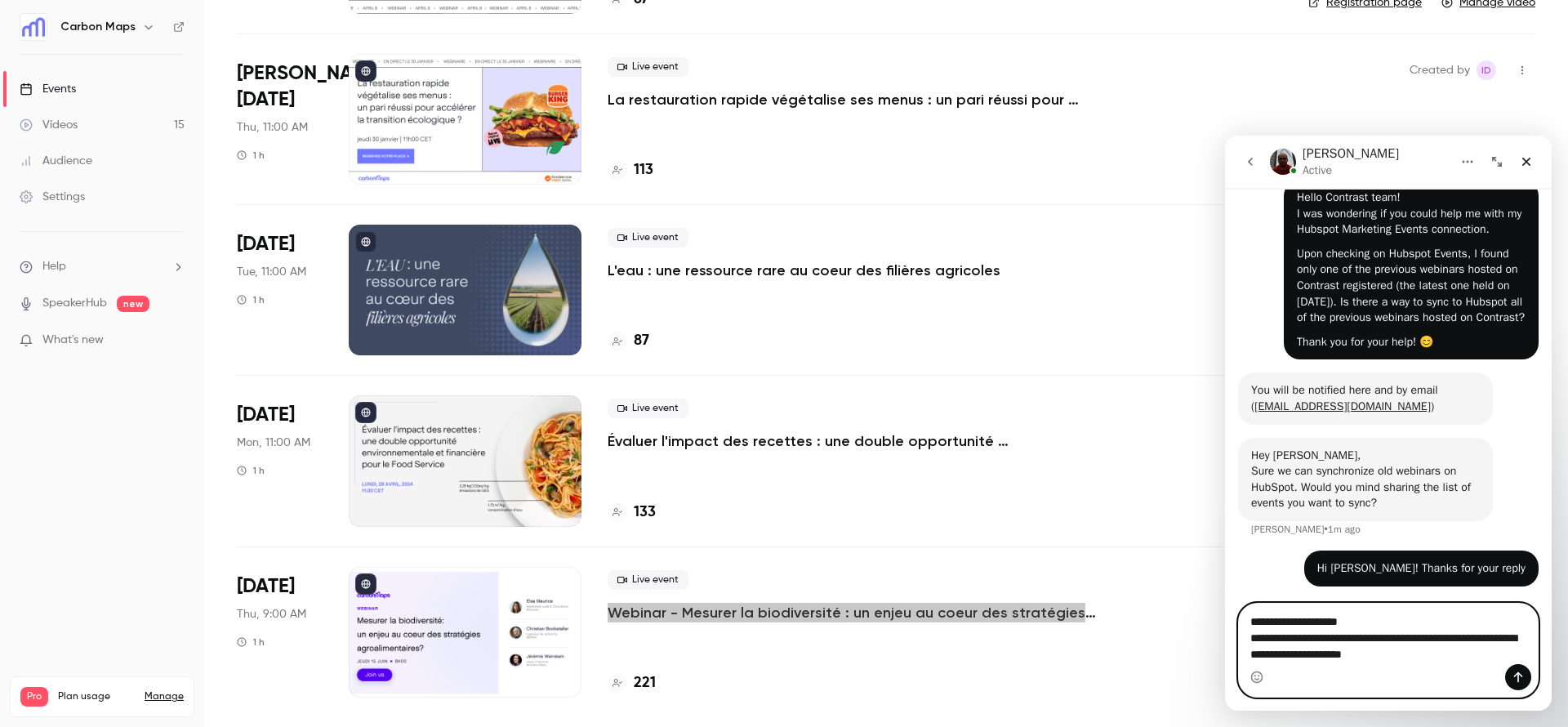 scroll, scrollTop: 75, scrollLeft: 0, axis: vertical 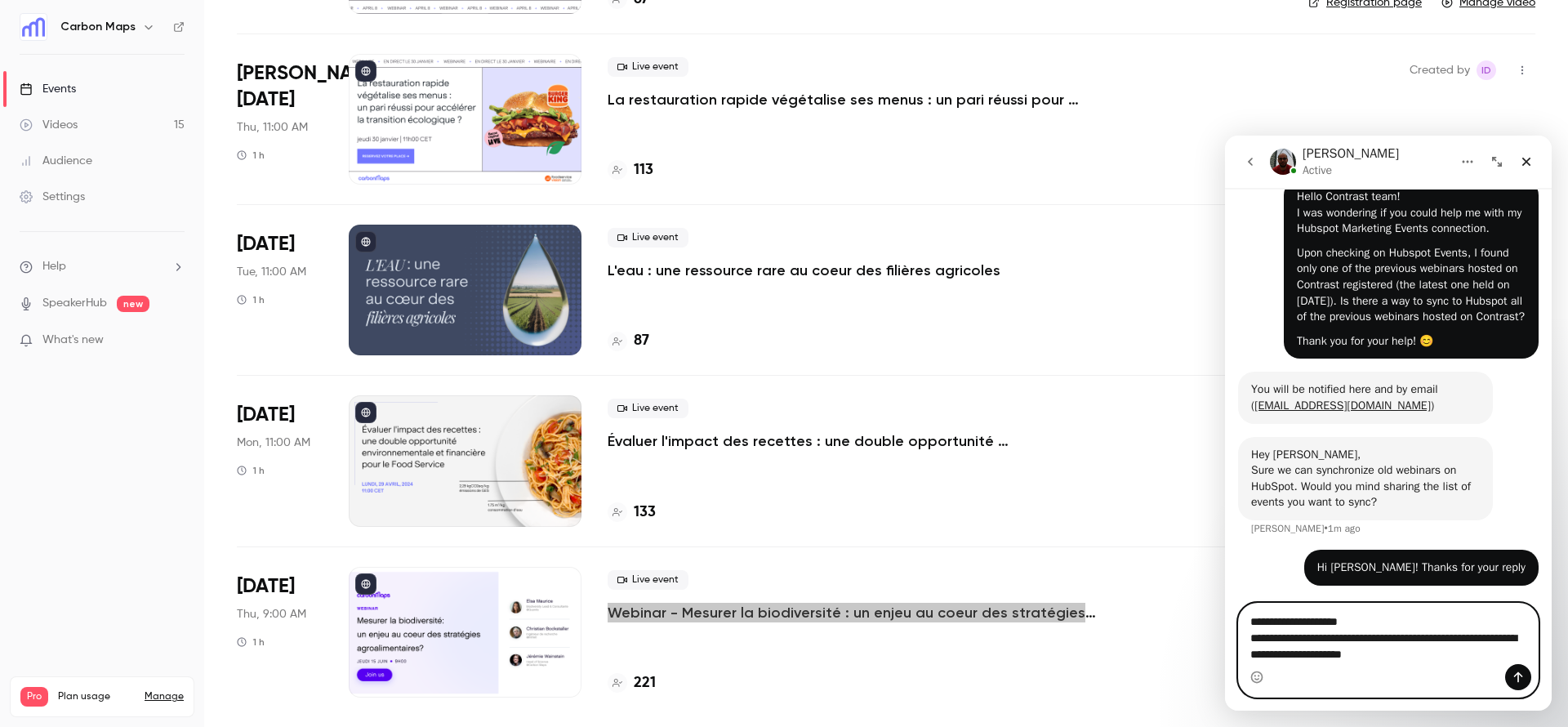 click on "**********" at bounding box center (1388, 634) 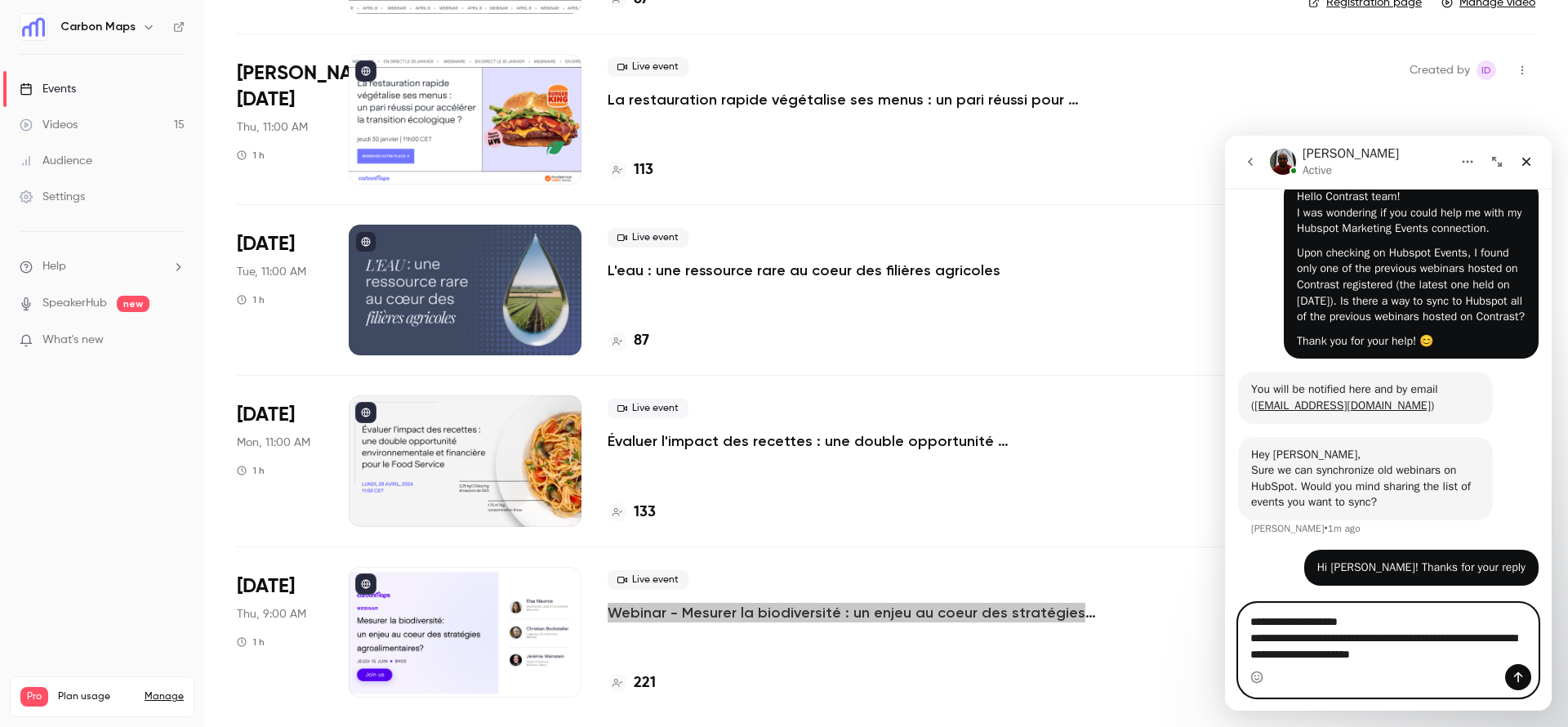 scroll, scrollTop: 108, scrollLeft: 0, axis: vertical 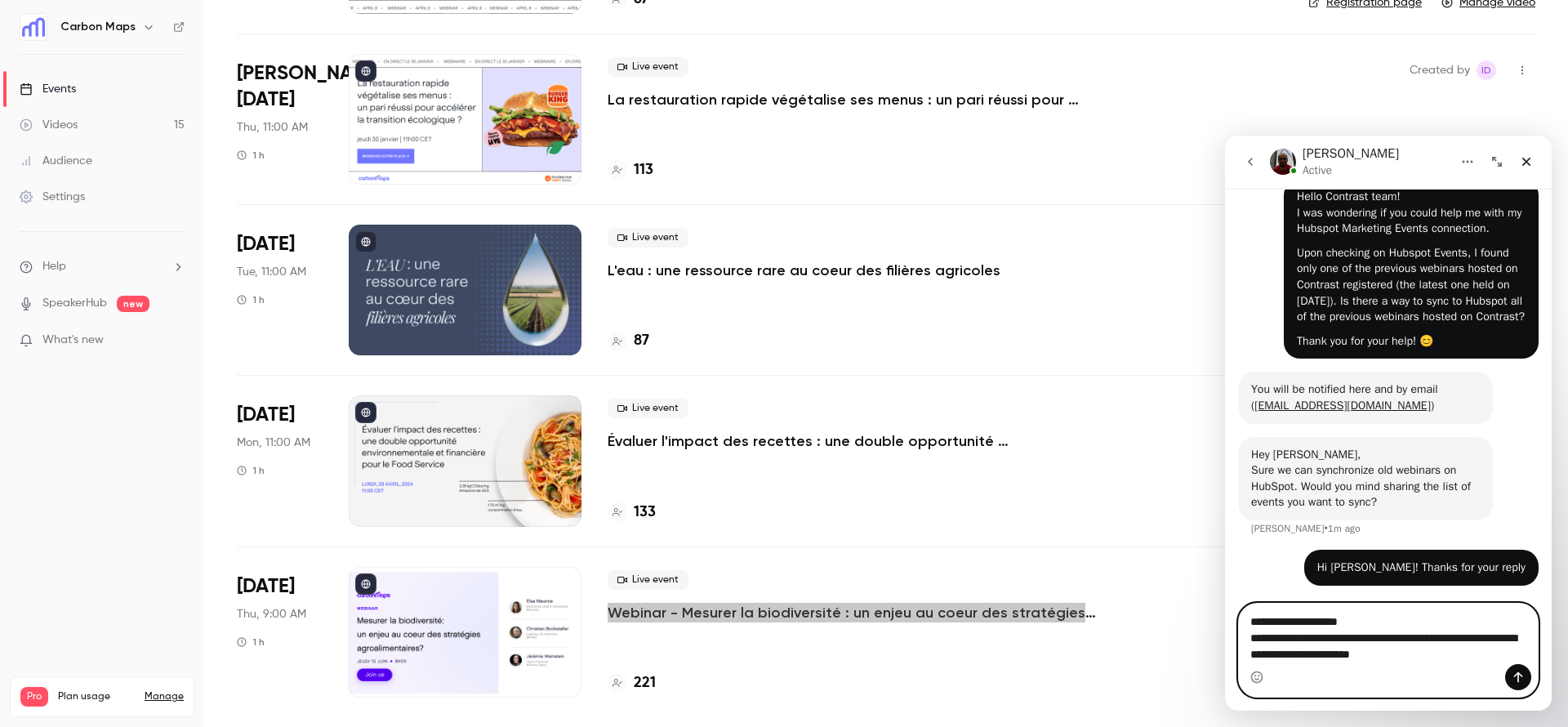 click on "**********" at bounding box center [1388, 650] 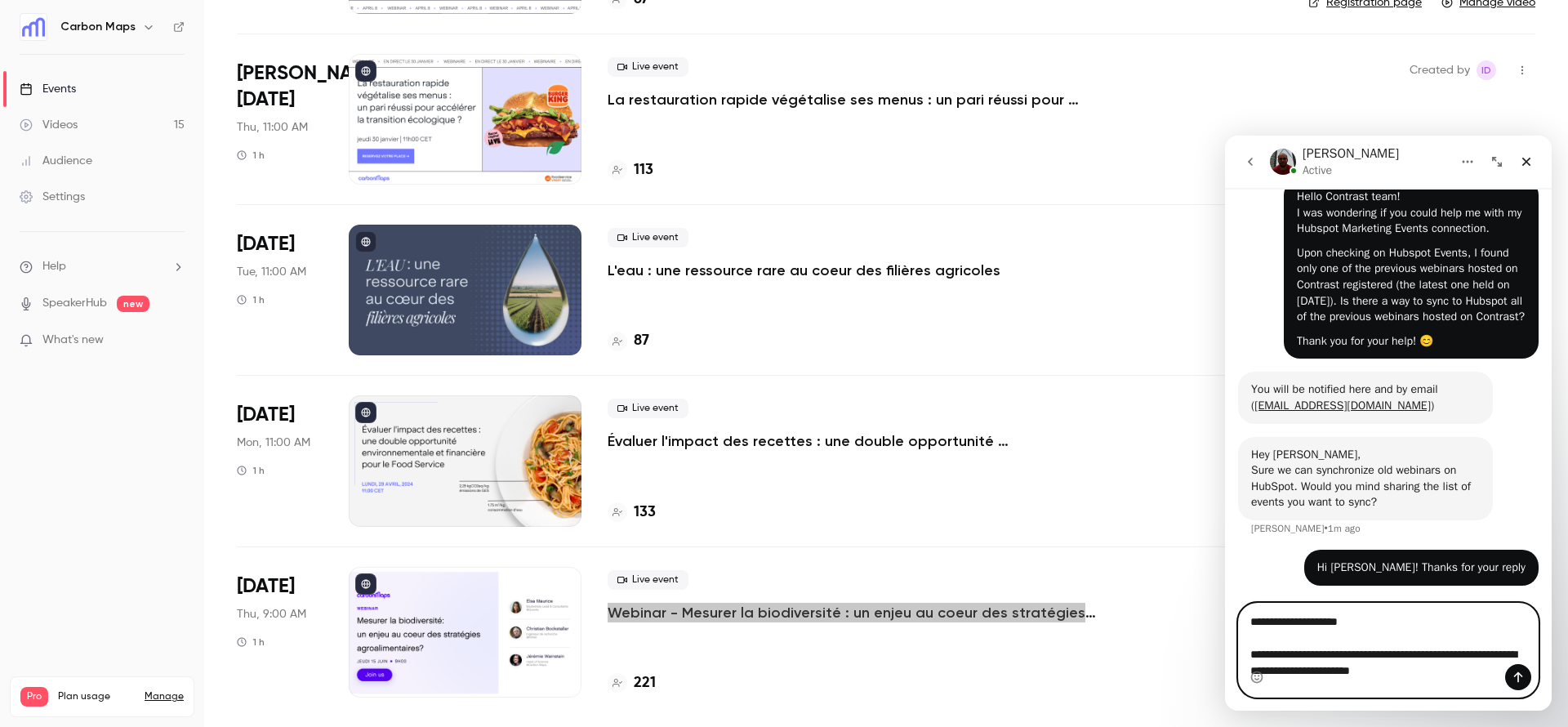 scroll, scrollTop: 124, scrollLeft: 0, axis: vertical 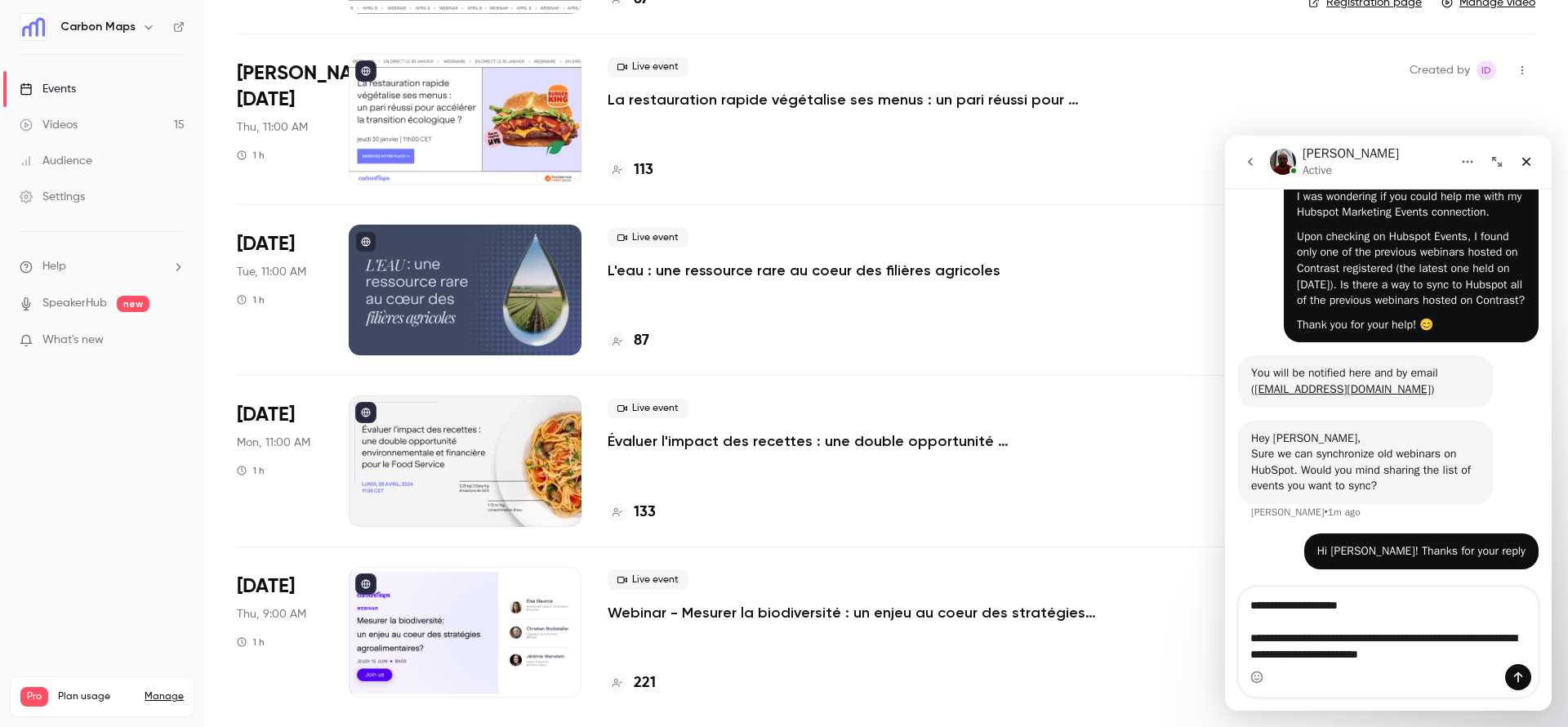 click on "[DATE] Mon, 11:00 AM 1 h Live event Évaluer l'impact des recettes : une double opportunité environnementale et financière pour le Food Service 133 Created by ID Registration page Manage video" at bounding box center [886, 460] 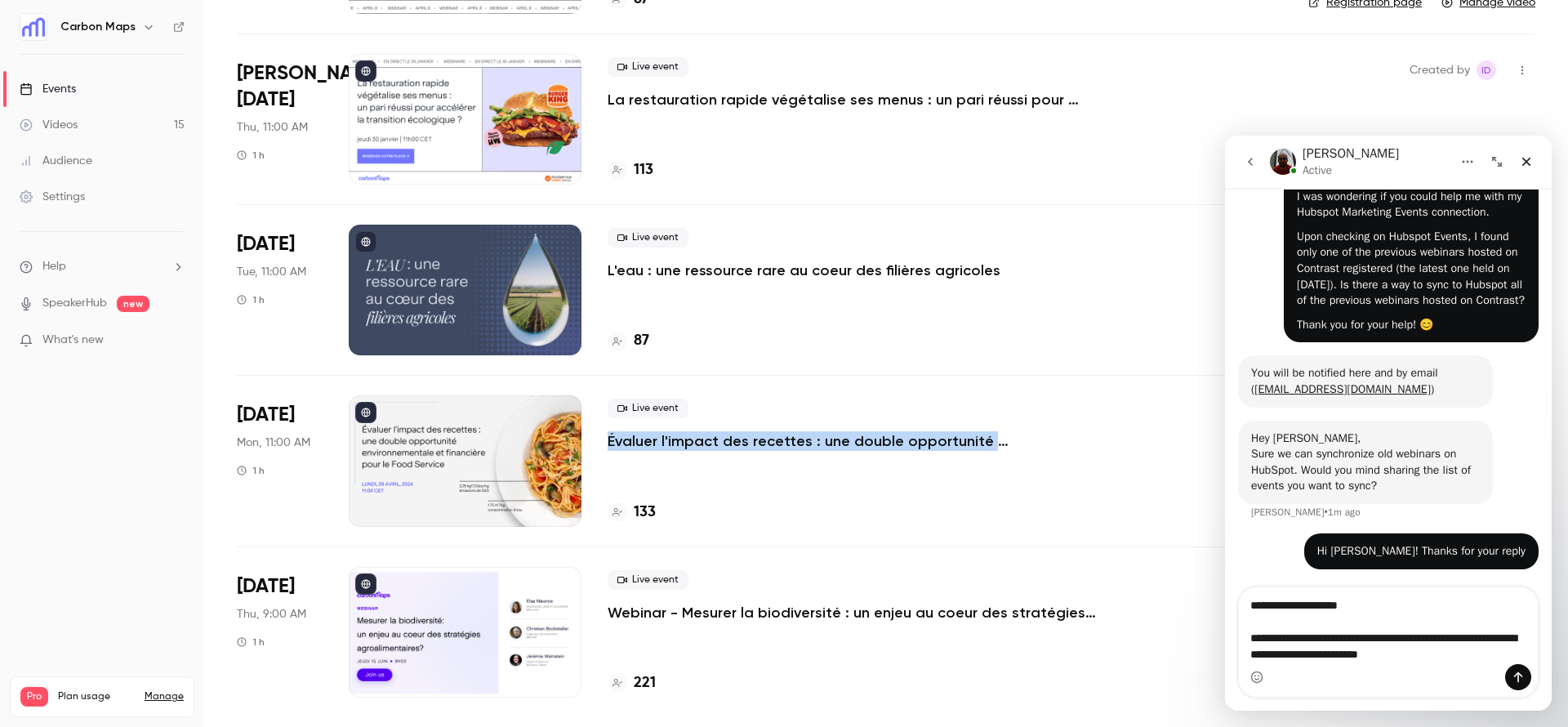 drag, startPoint x: 604, startPoint y: 439, endPoint x: 996, endPoint y: 444, distance: 392.0319 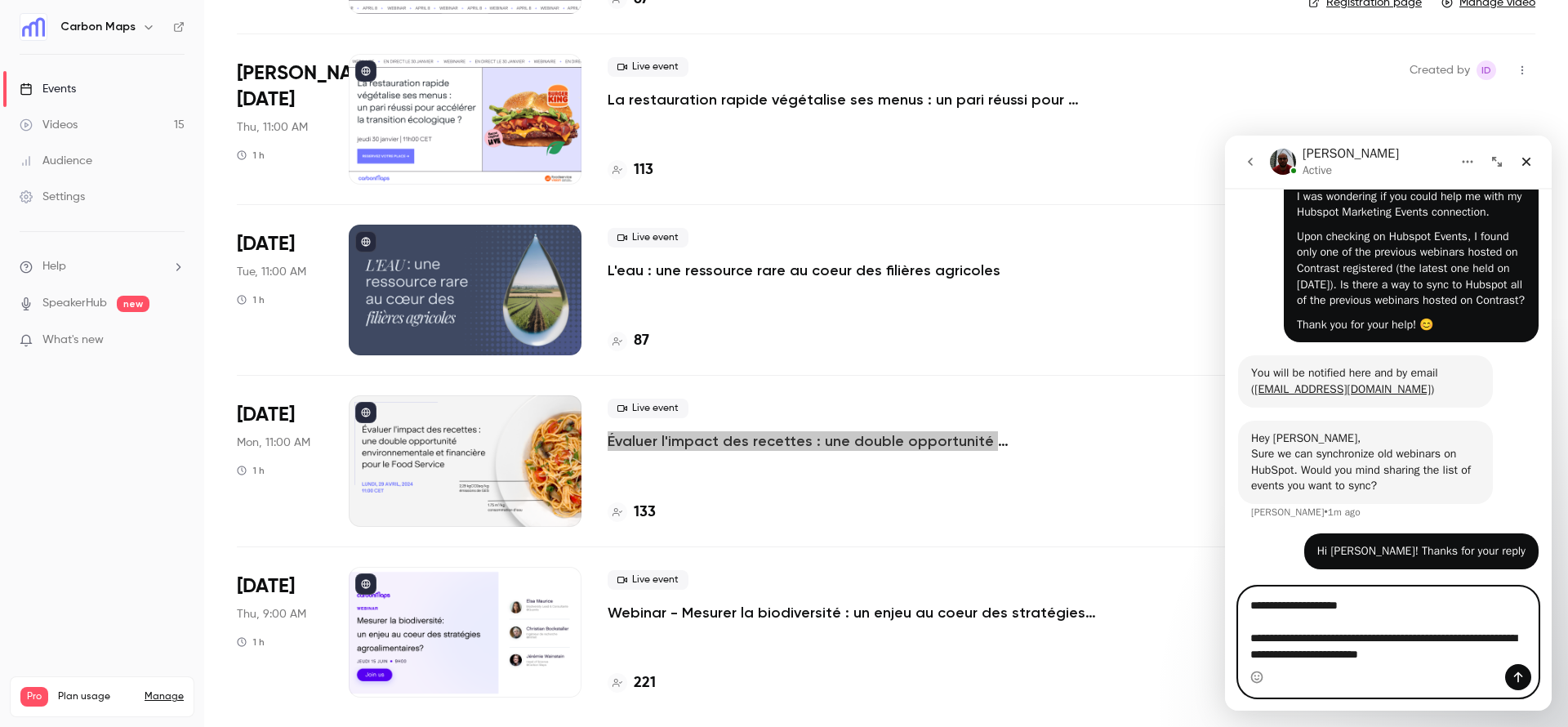 click on "**********" at bounding box center [1388, 642] 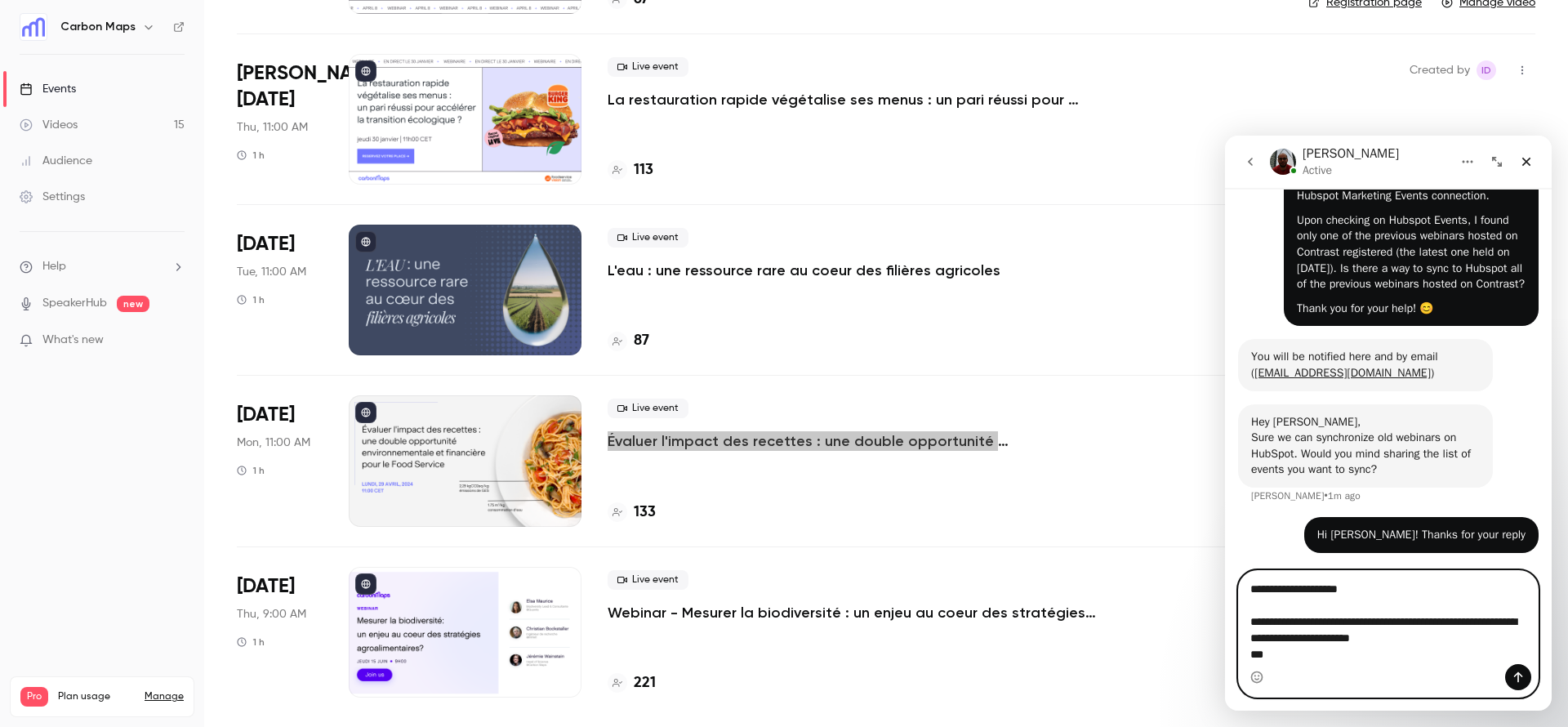 paste on "**********" 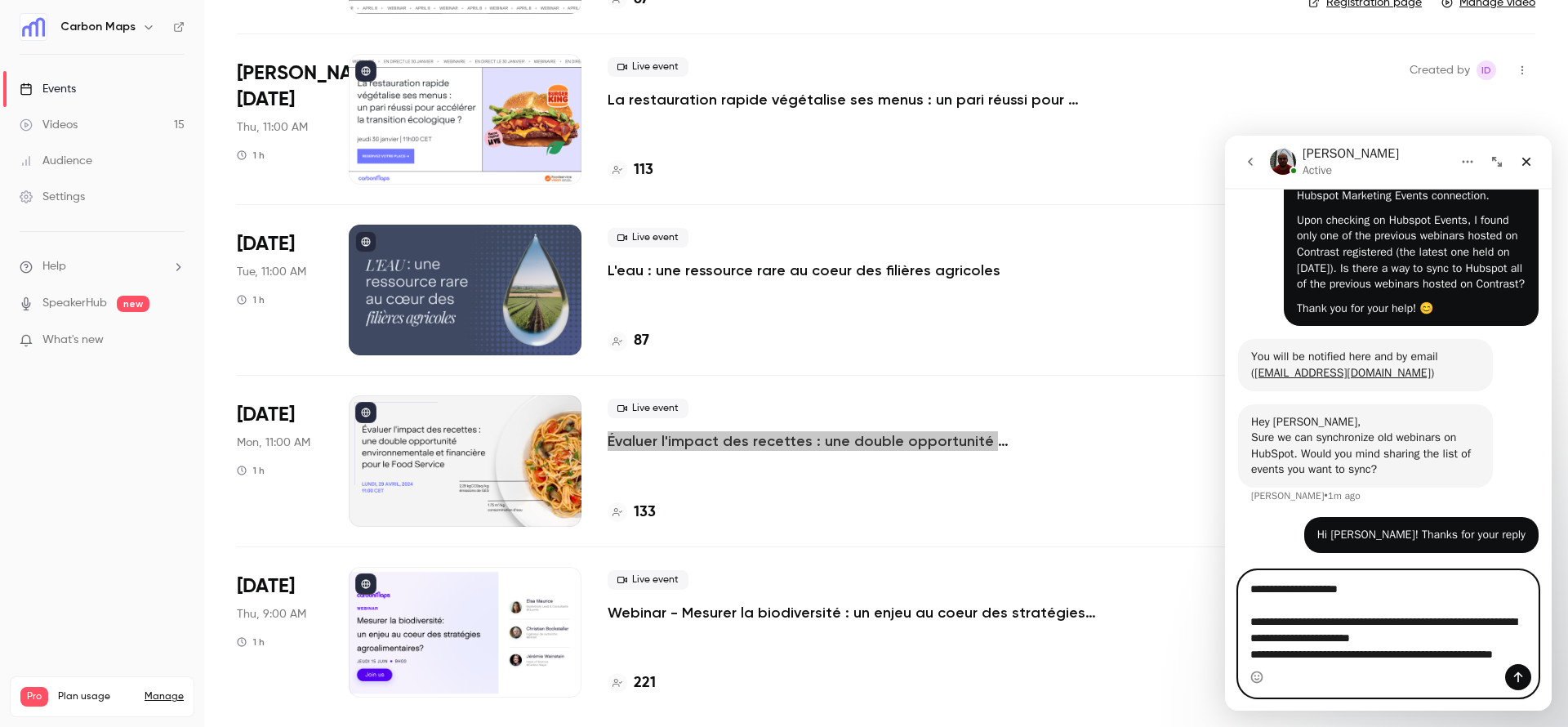 scroll, scrollTop: 144, scrollLeft: 0, axis: vertical 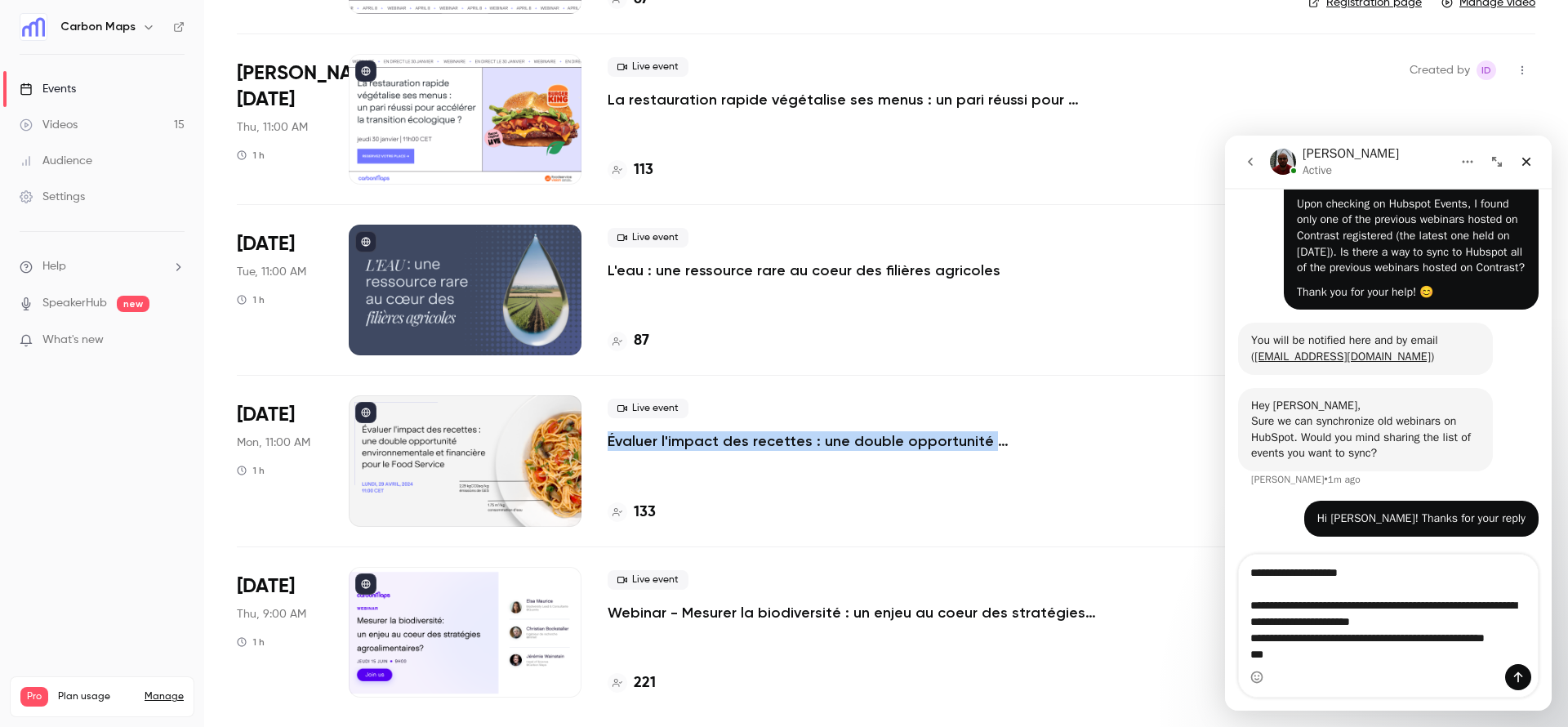 click on "L'eau : une ressource rare au coeur des filières agricoles" at bounding box center [804, 270] 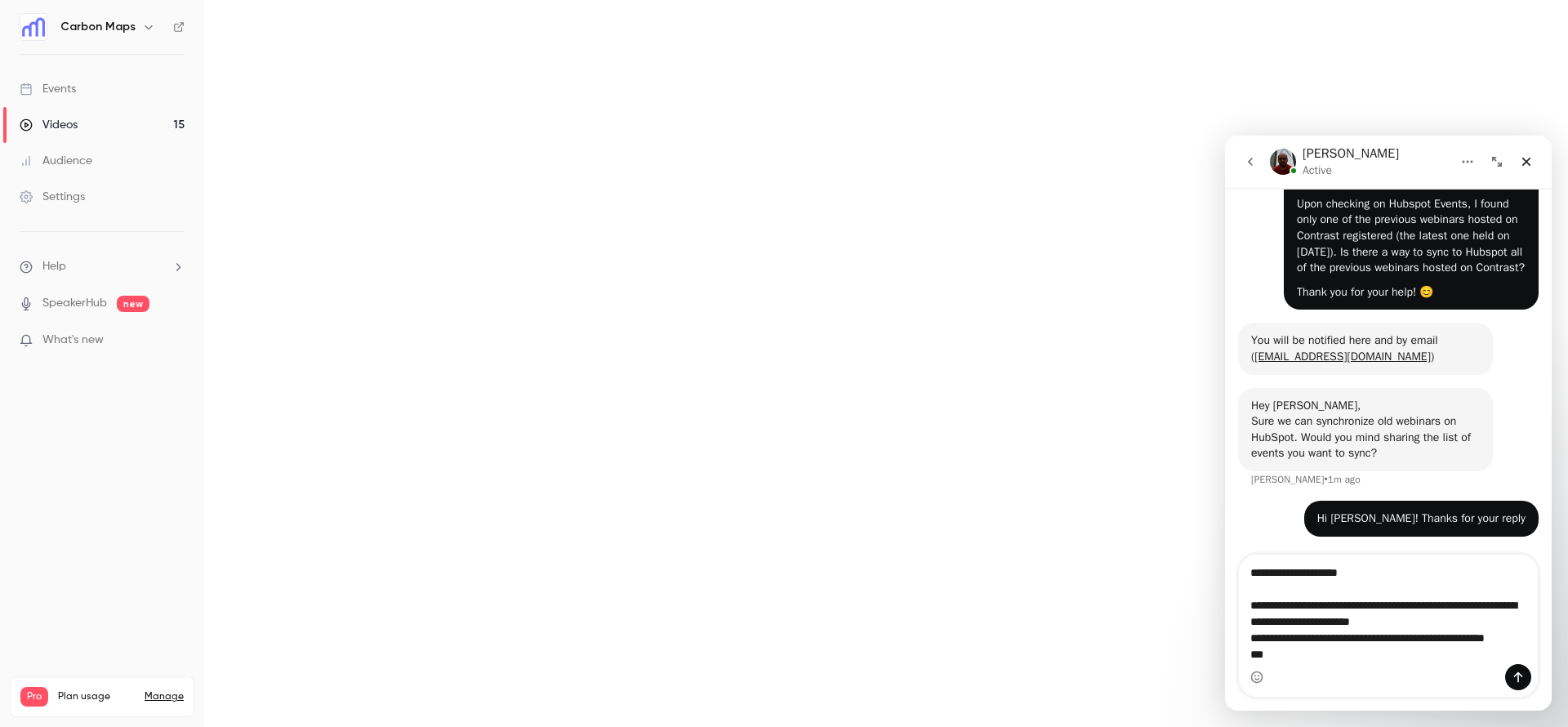 scroll, scrollTop: 0, scrollLeft: 0, axis: both 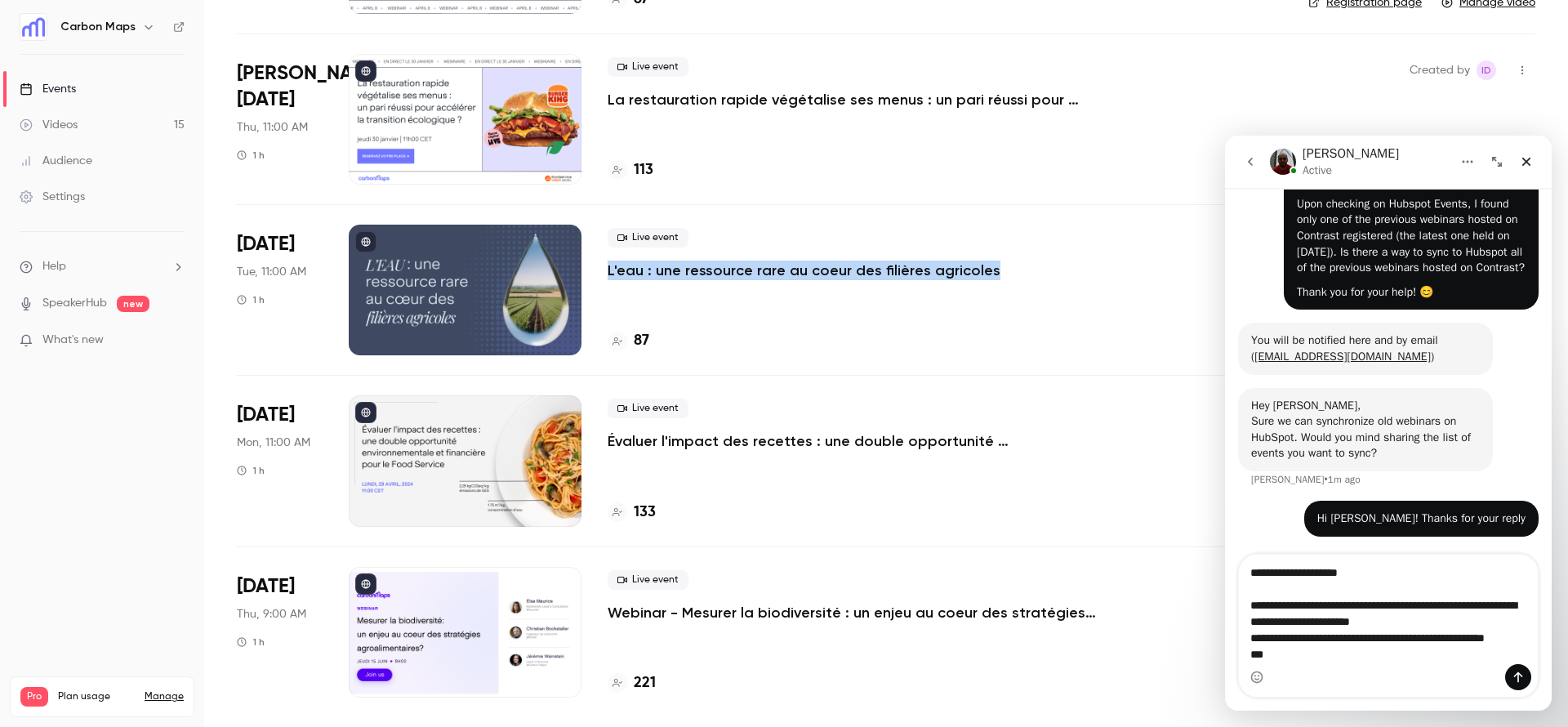 drag, startPoint x: 603, startPoint y: 270, endPoint x: 994, endPoint y: 321, distance: 394.31206 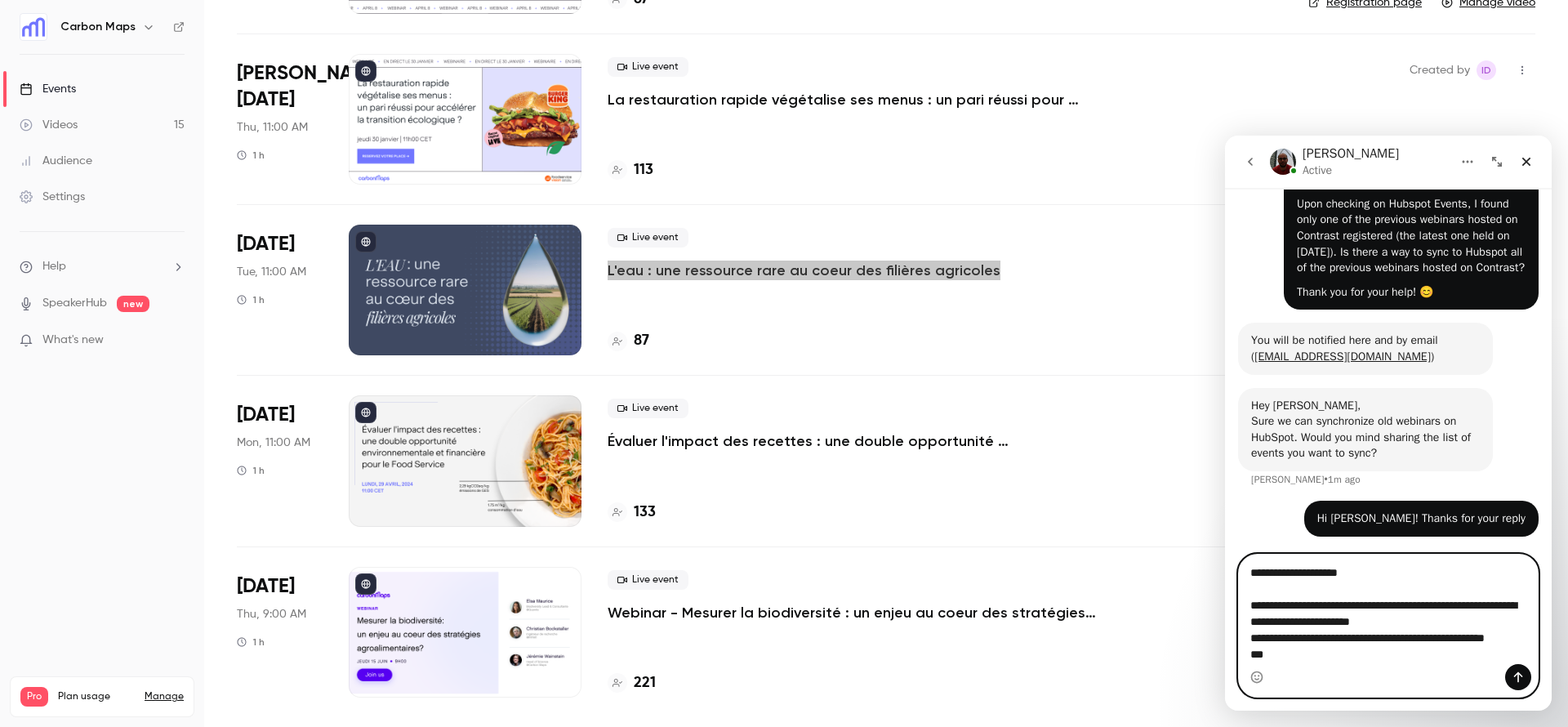 click on "**********" at bounding box center (1388, 619) 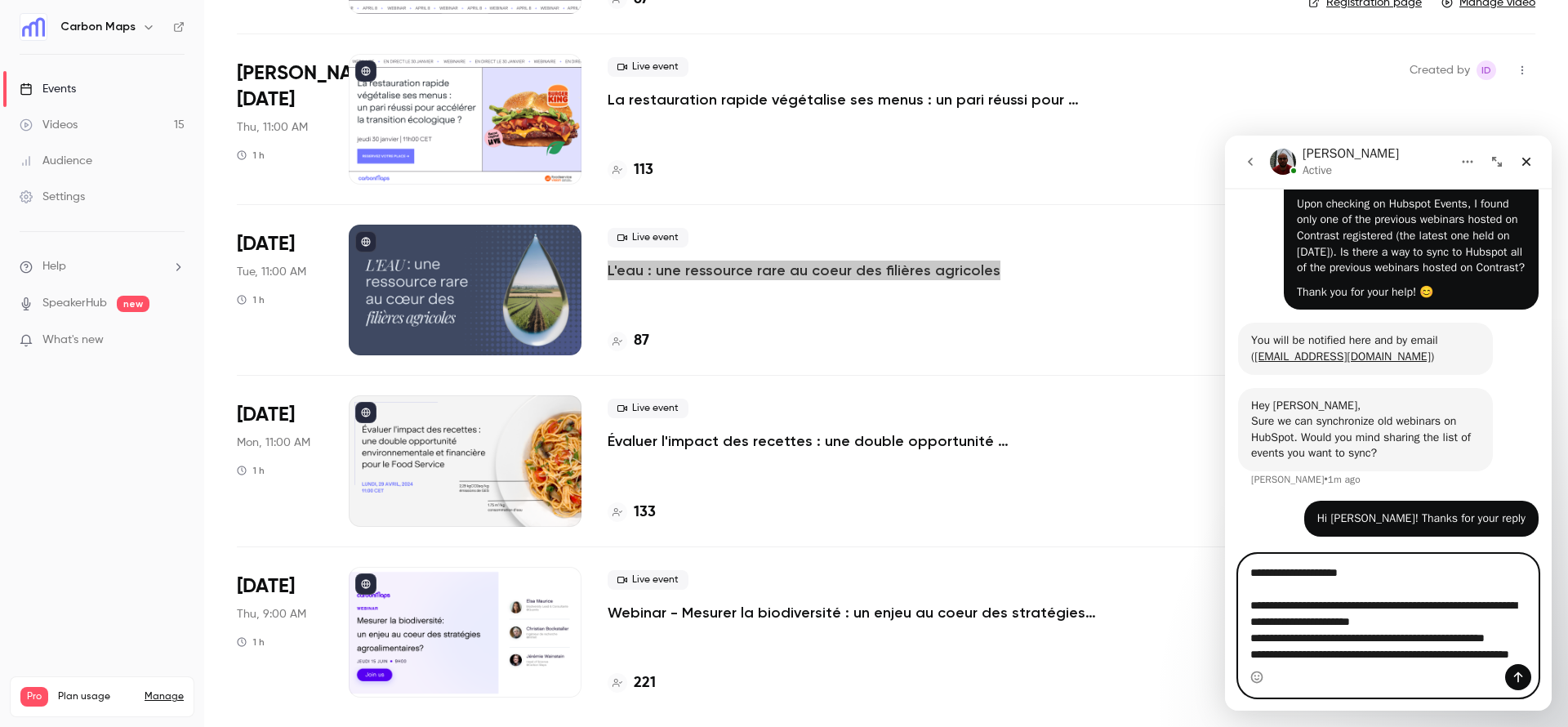 scroll, scrollTop: 42, scrollLeft: 0, axis: vertical 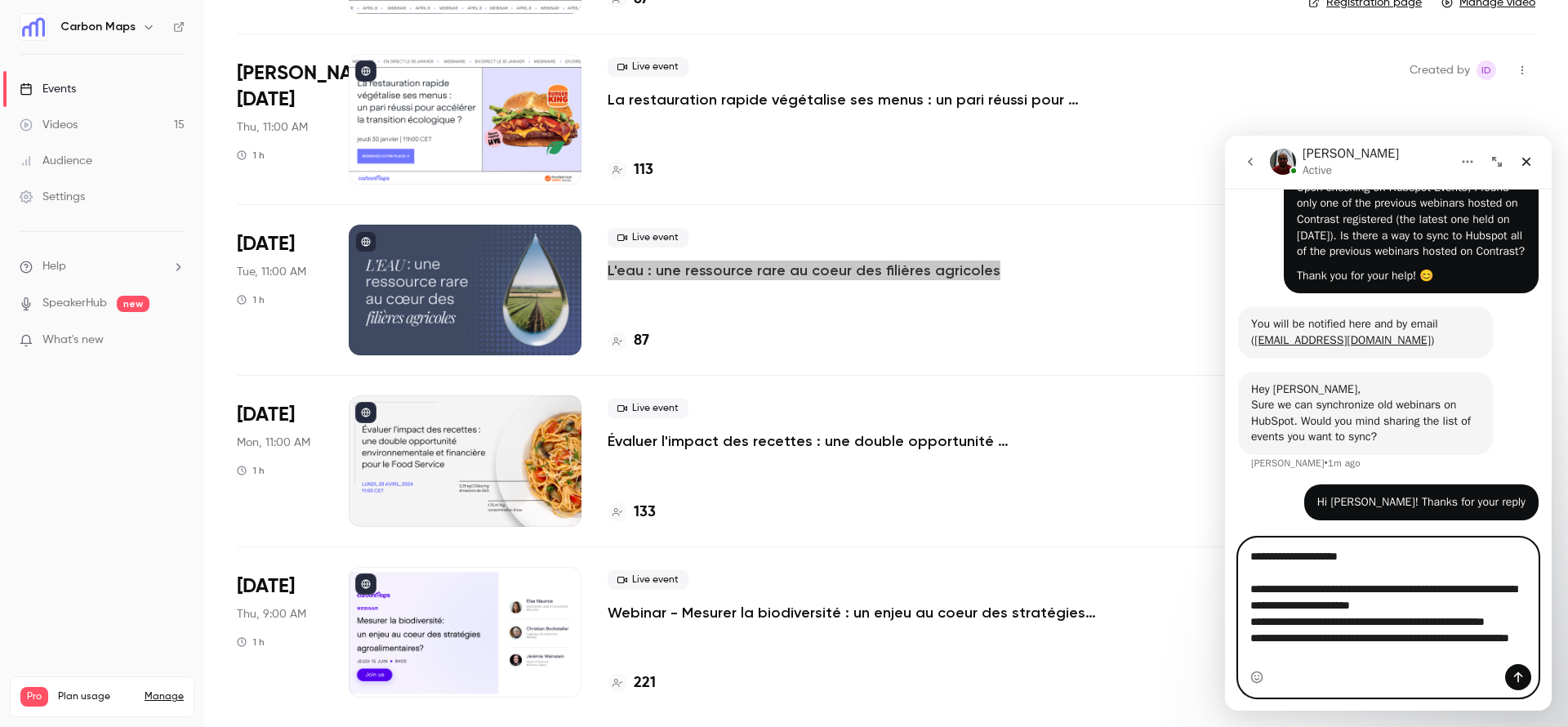 click on "**********" at bounding box center [1388, 603] 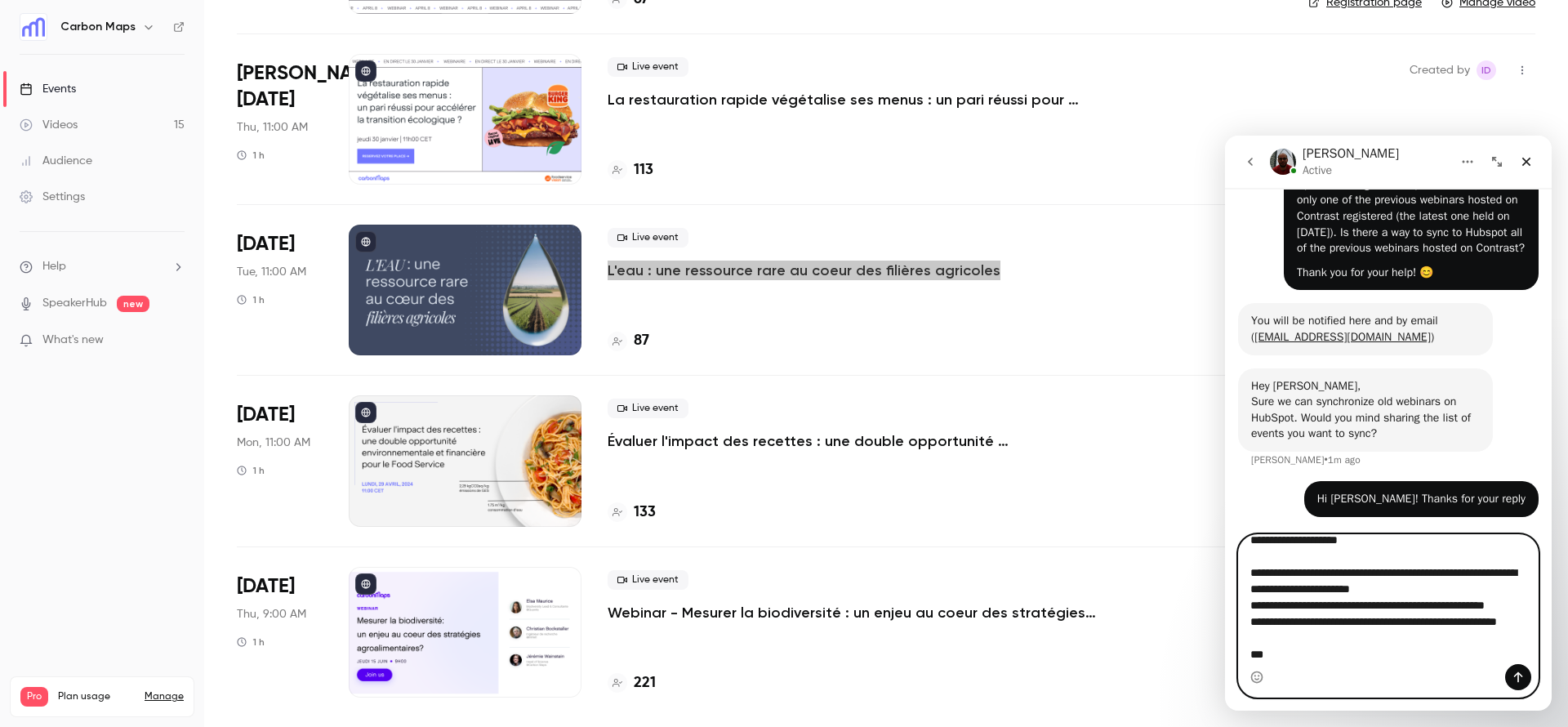 click on "**********" at bounding box center (1388, 600) 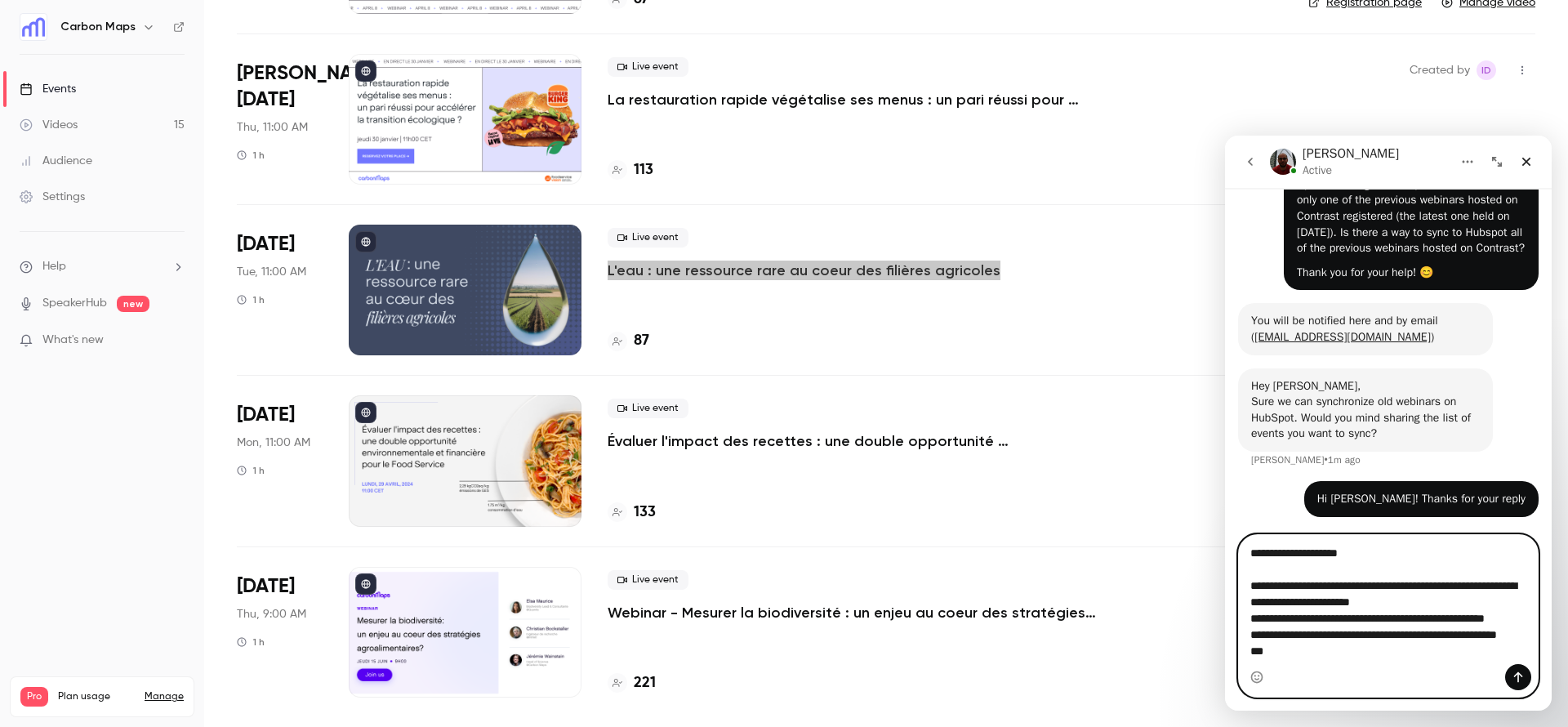click on "**********" at bounding box center [1388, 600] 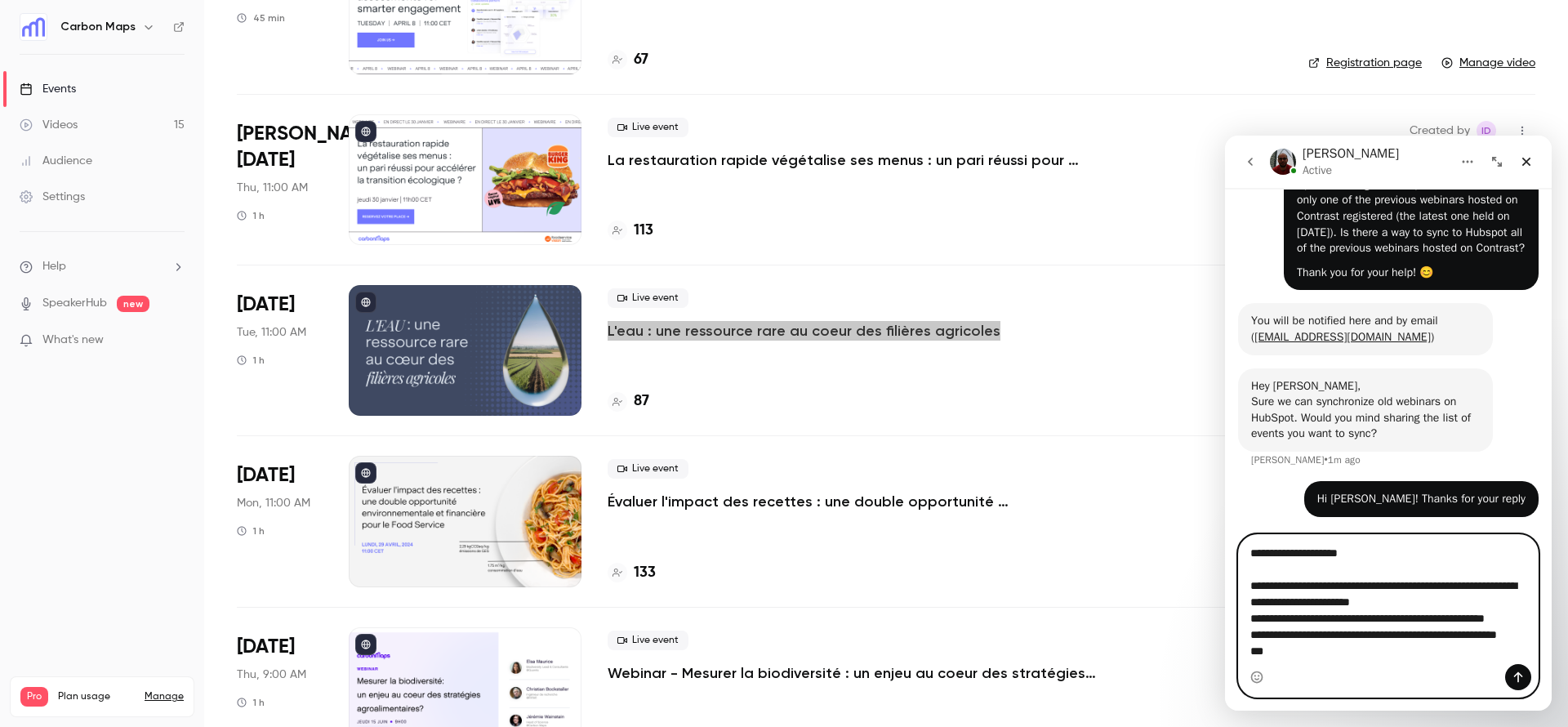 scroll, scrollTop: 351, scrollLeft: 0, axis: vertical 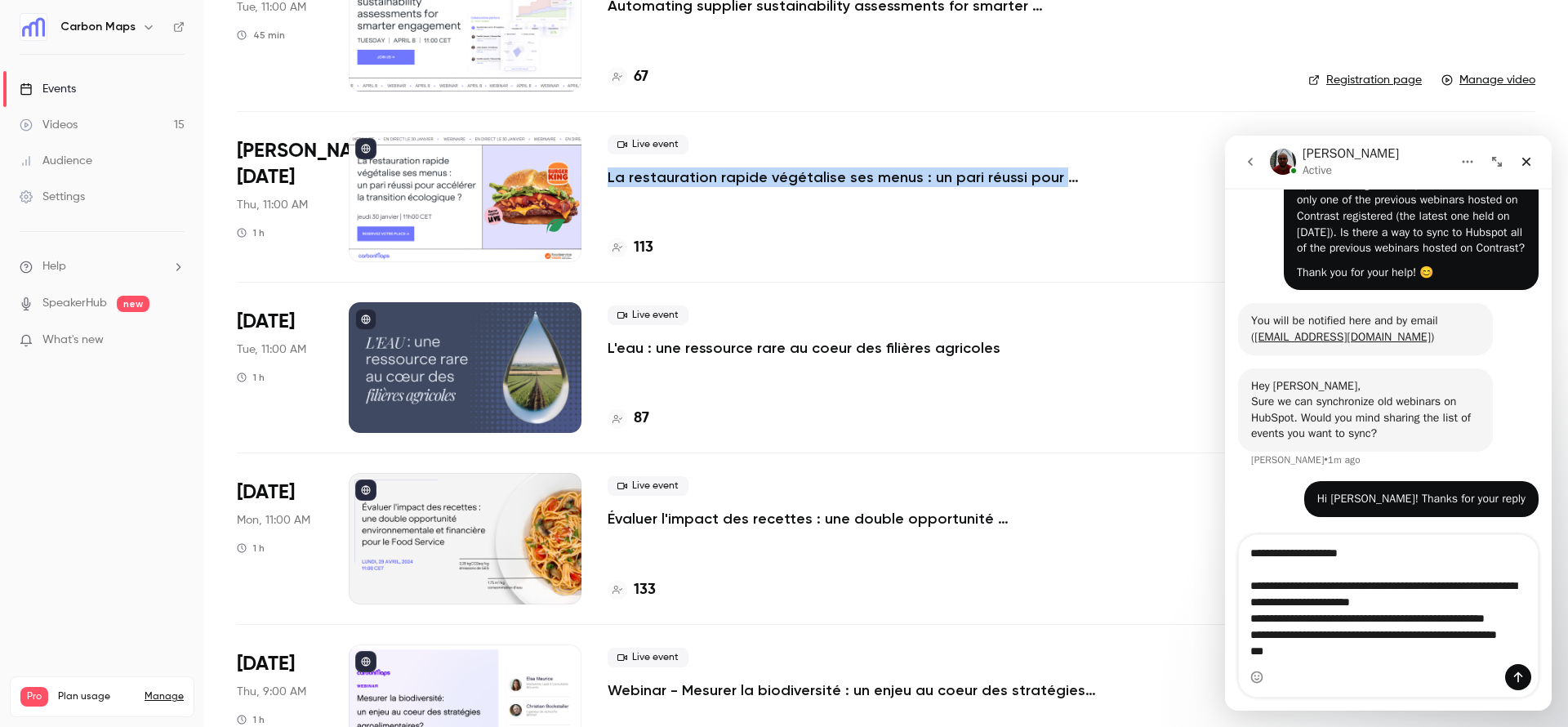 drag, startPoint x: 604, startPoint y: 180, endPoint x: 1068, endPoint y: 175, distance: 464.0269 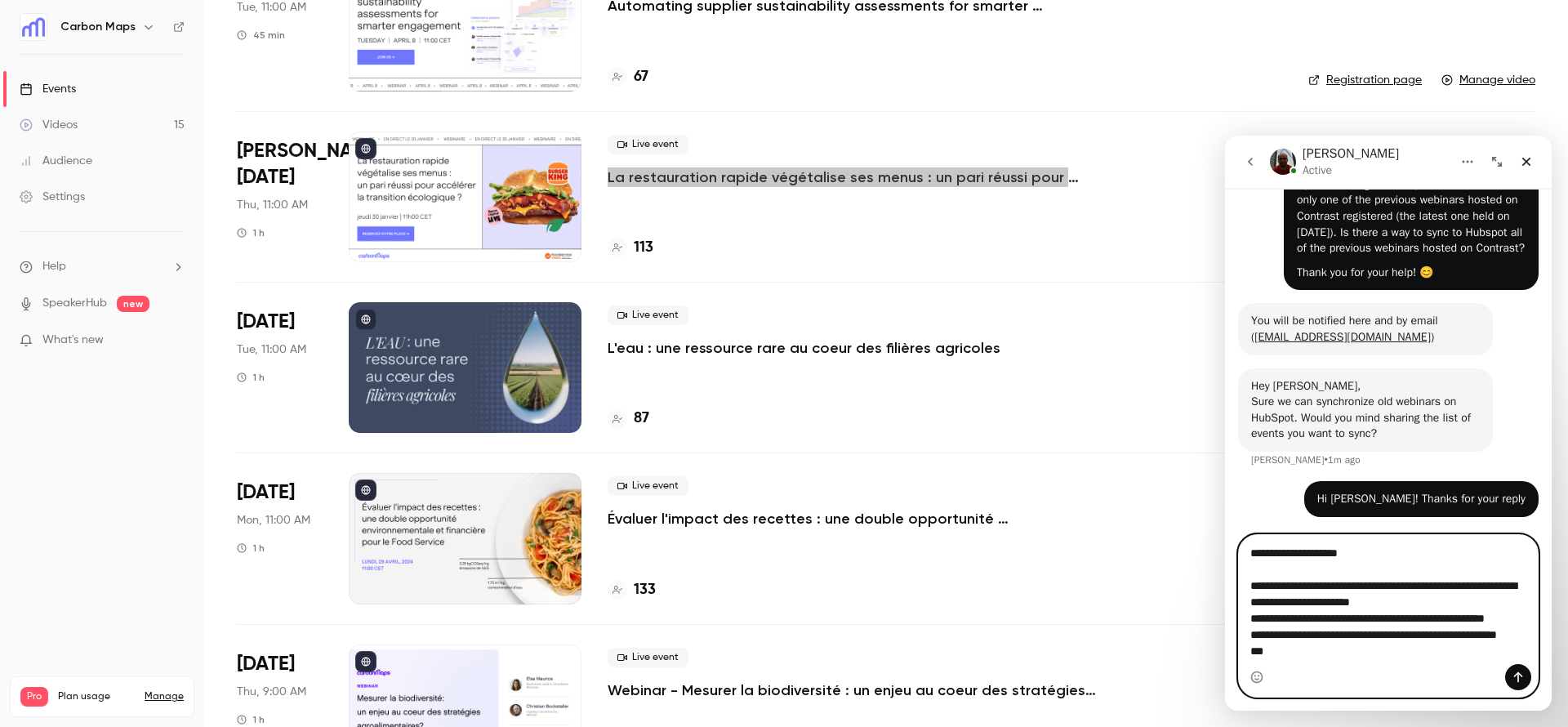 click on "**********" at bounding box center [1388, 600] 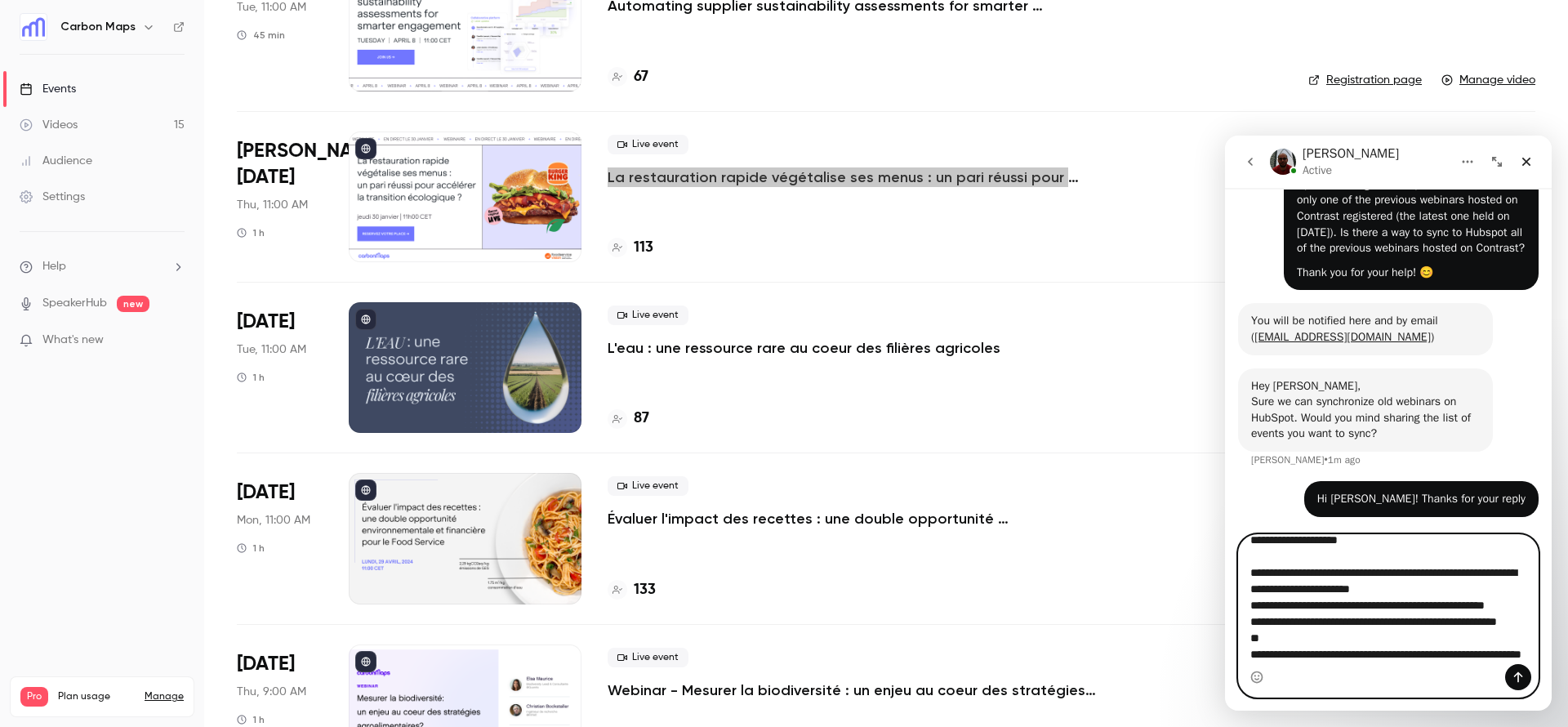 scroll, scrollTop: 59, scrollLeft: 0, axis: vertical 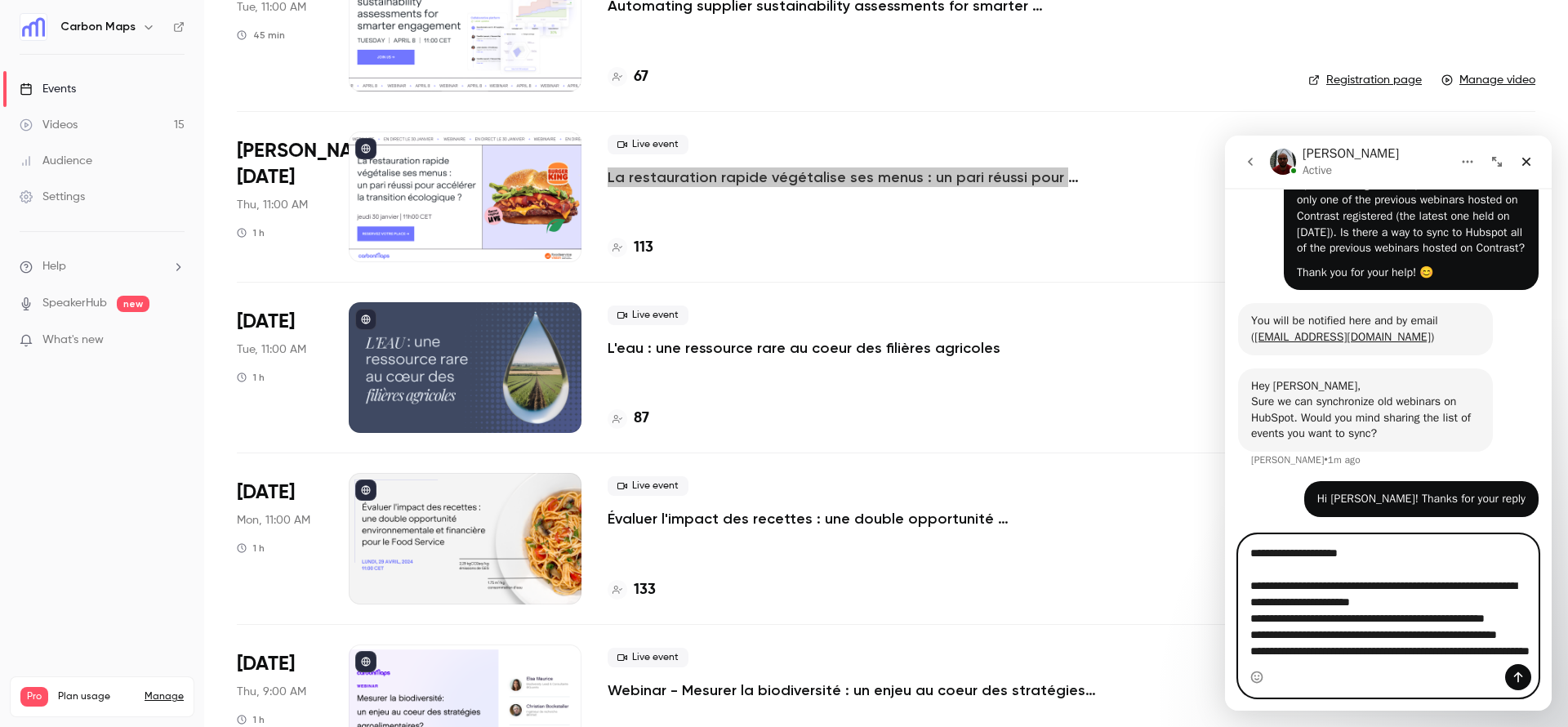 click on "**********" at bounding box center (1388, 600) 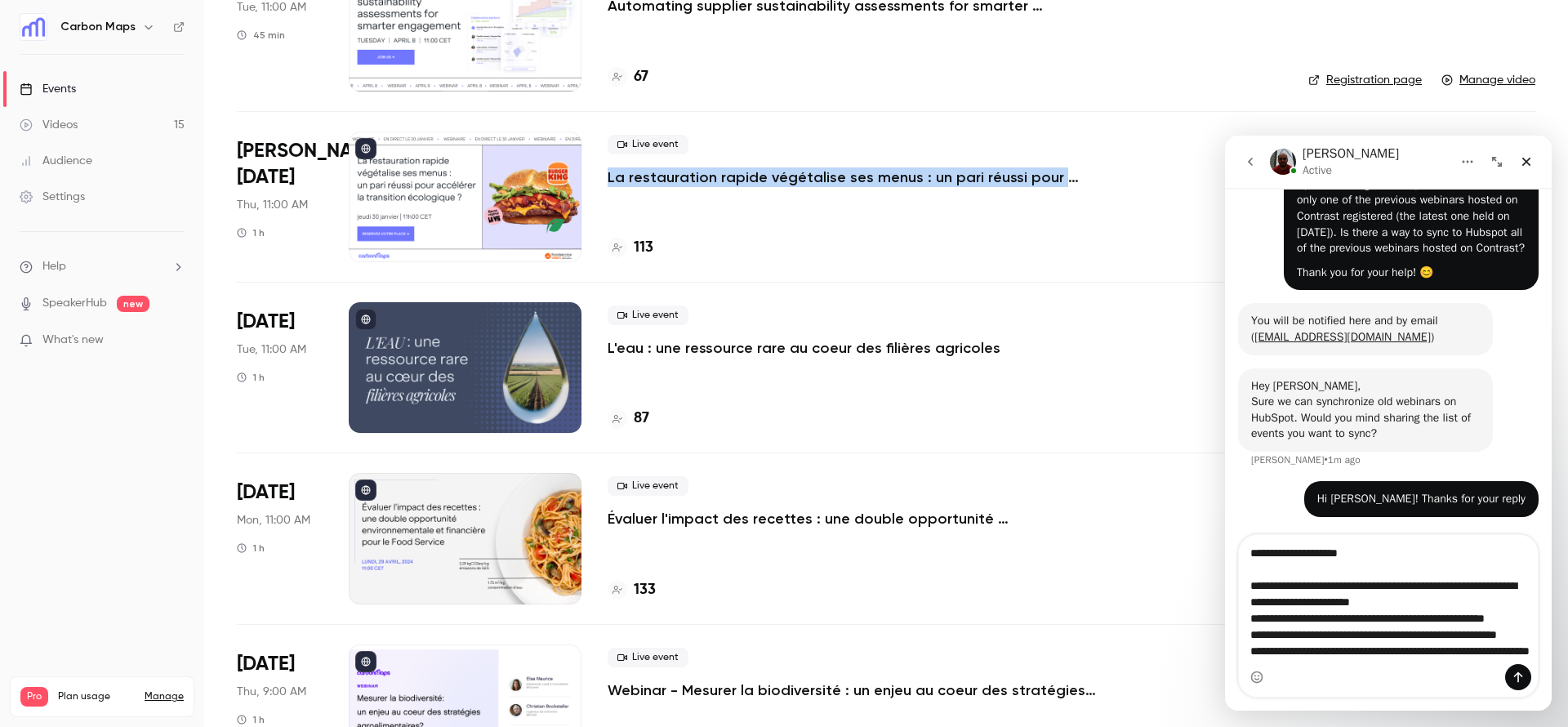 click on "La restauration rapide végétalise ses menus : un pari réussi pour accélérer la transition écologique ?" at bounding box center (853, 177) 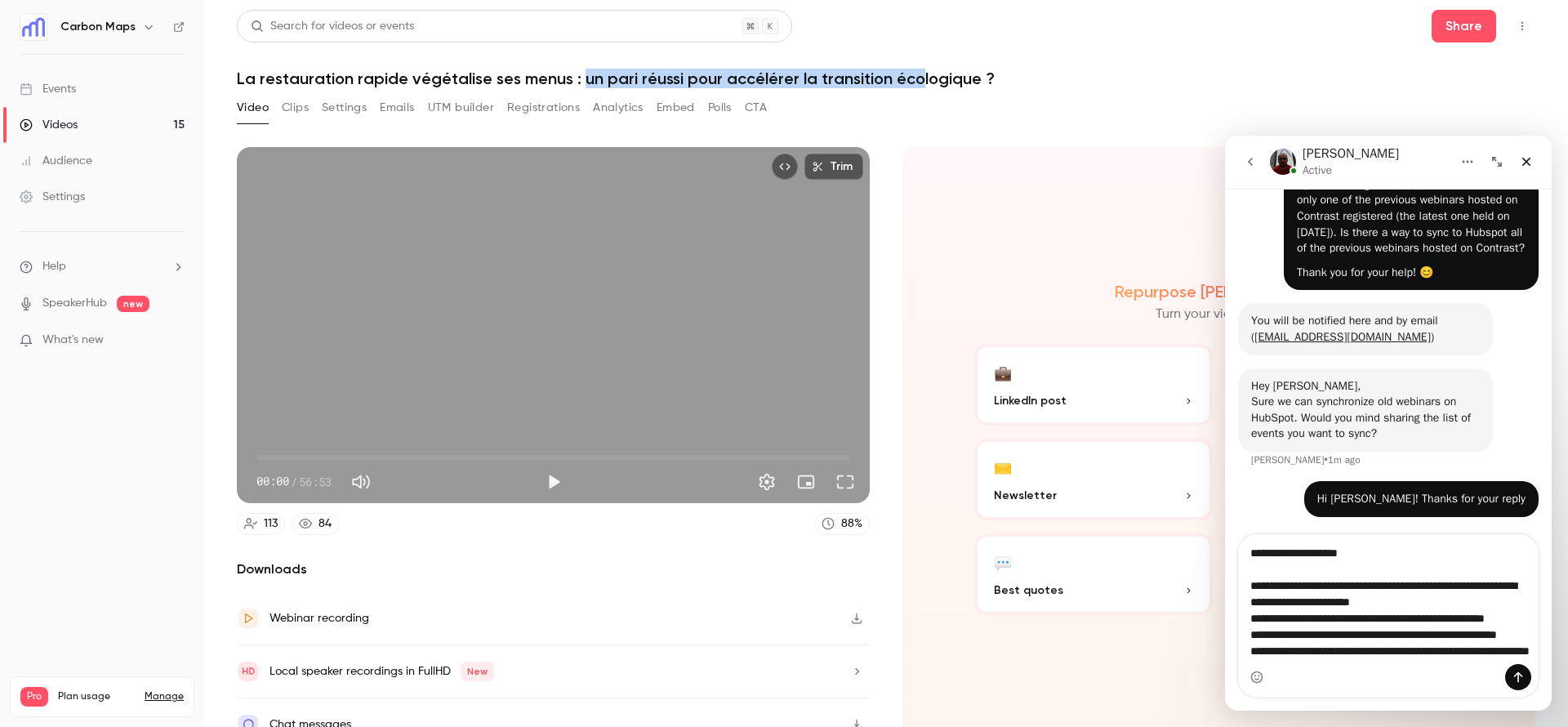drag, startPoint x: 582, startPoint y: 80, endPoint x: 919, endPoint y: 74, distance: 337.05341 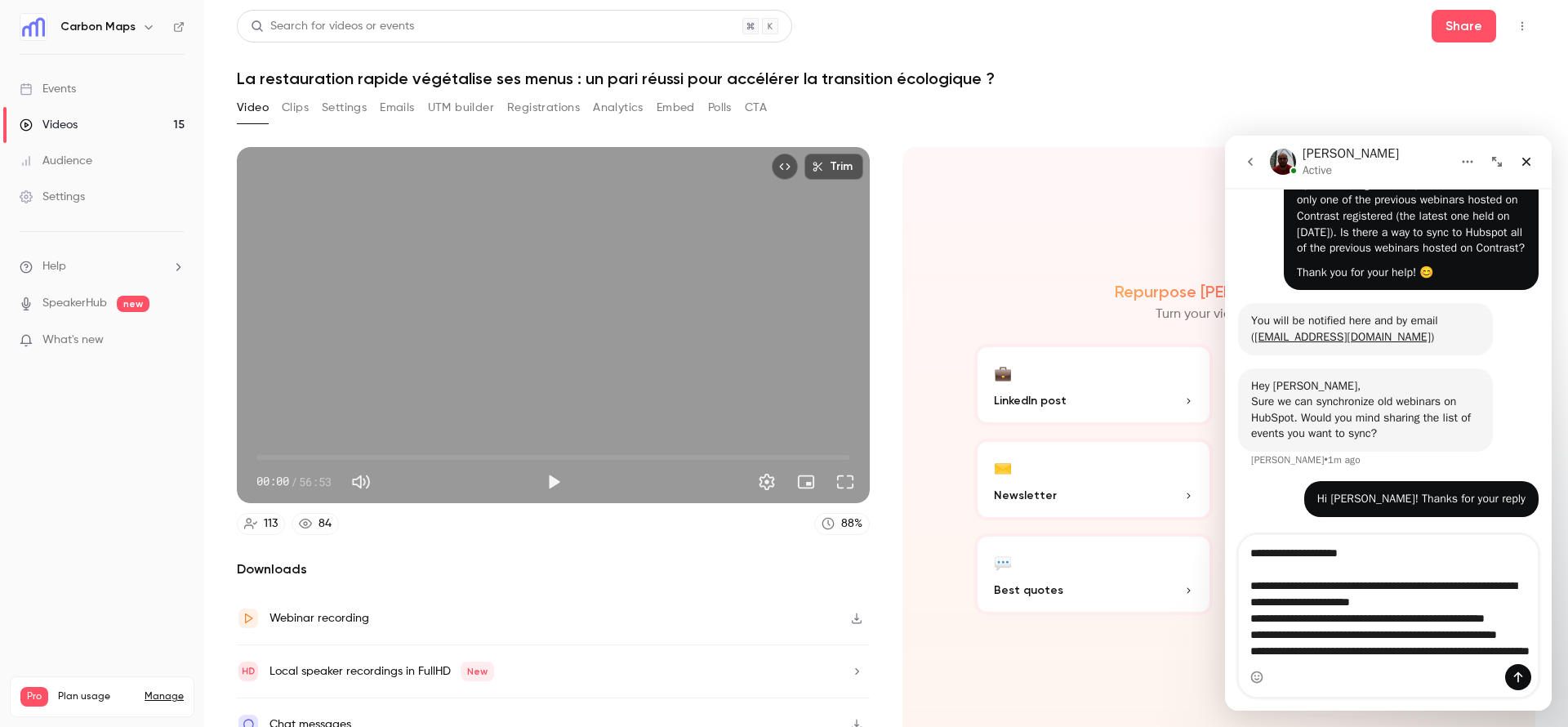 click on "La restauration rapide végétalise ses menus : un pari réussi pour accélérer la transition écologique ?" at bounding box center (886, 78) 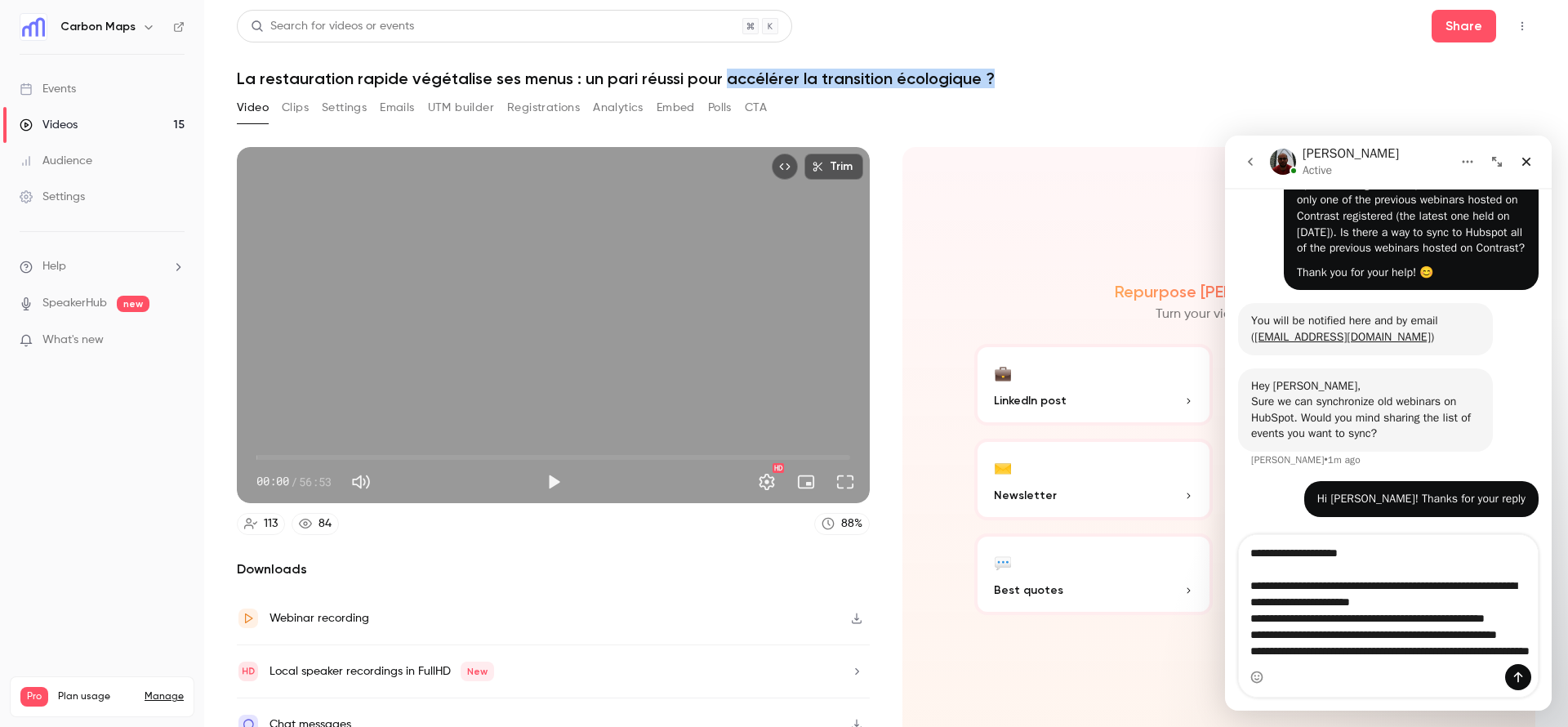 drag, startPoint x: 736, startPoint y: 78, endPoint x: 1010, endPoint y: 78, distance: 274 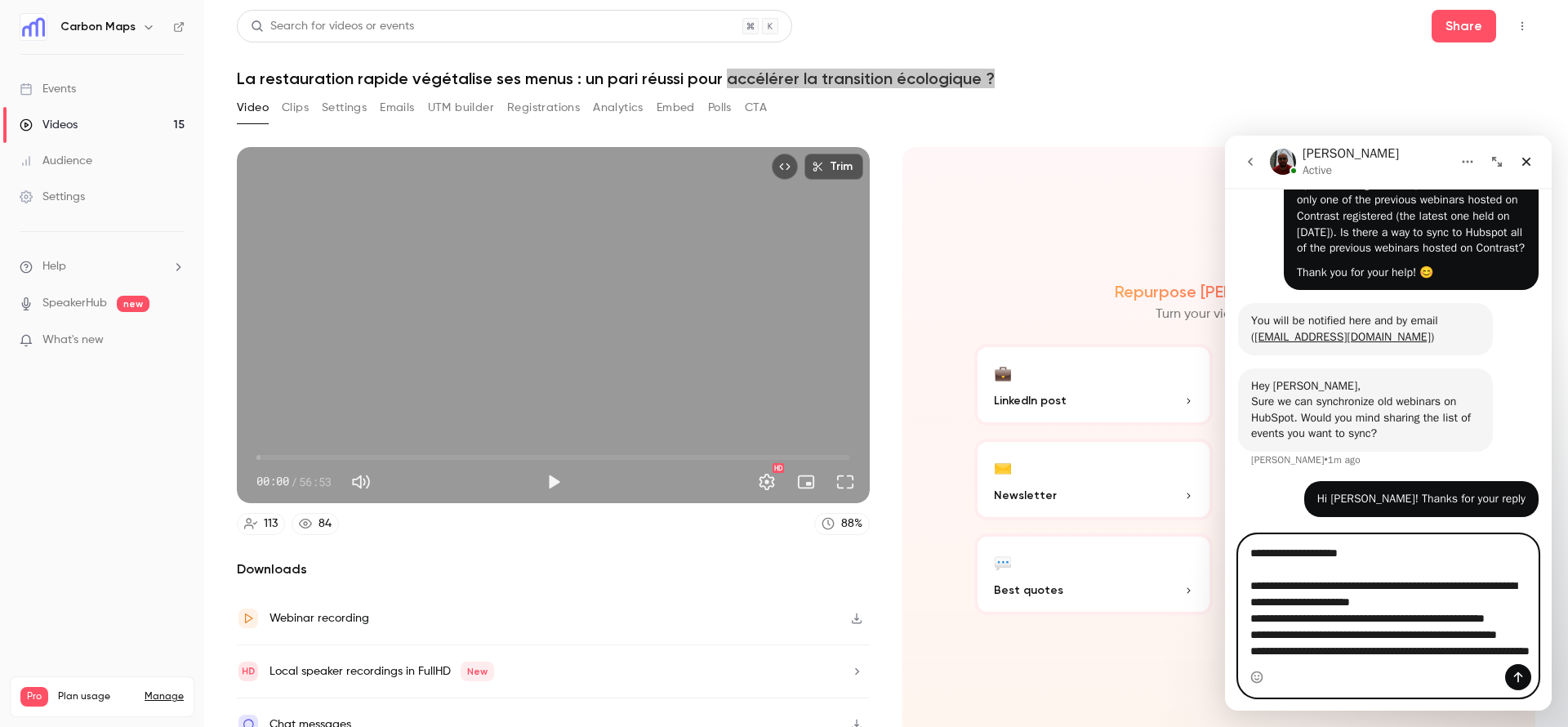 click on "**********" at bounding box center (1388, 600) 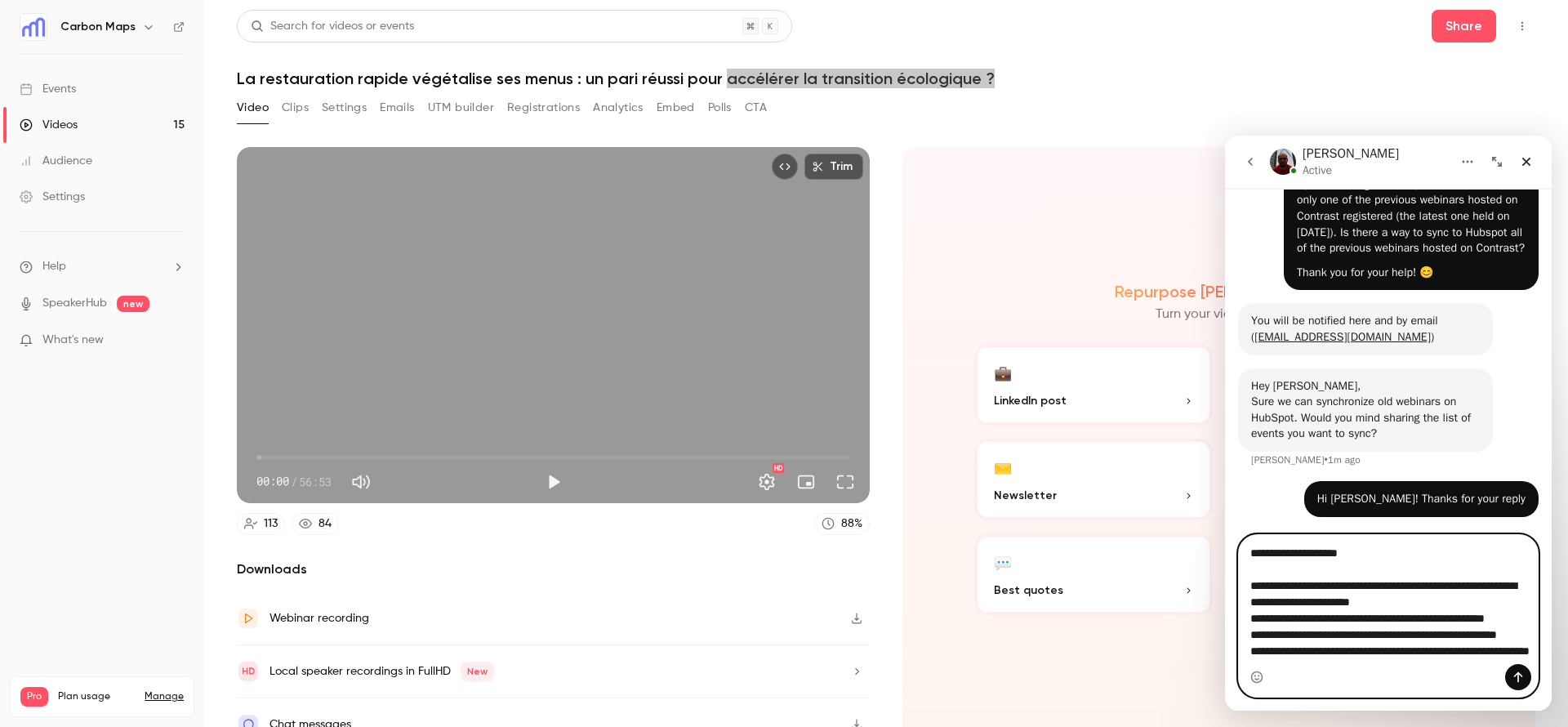 paste on "**********" 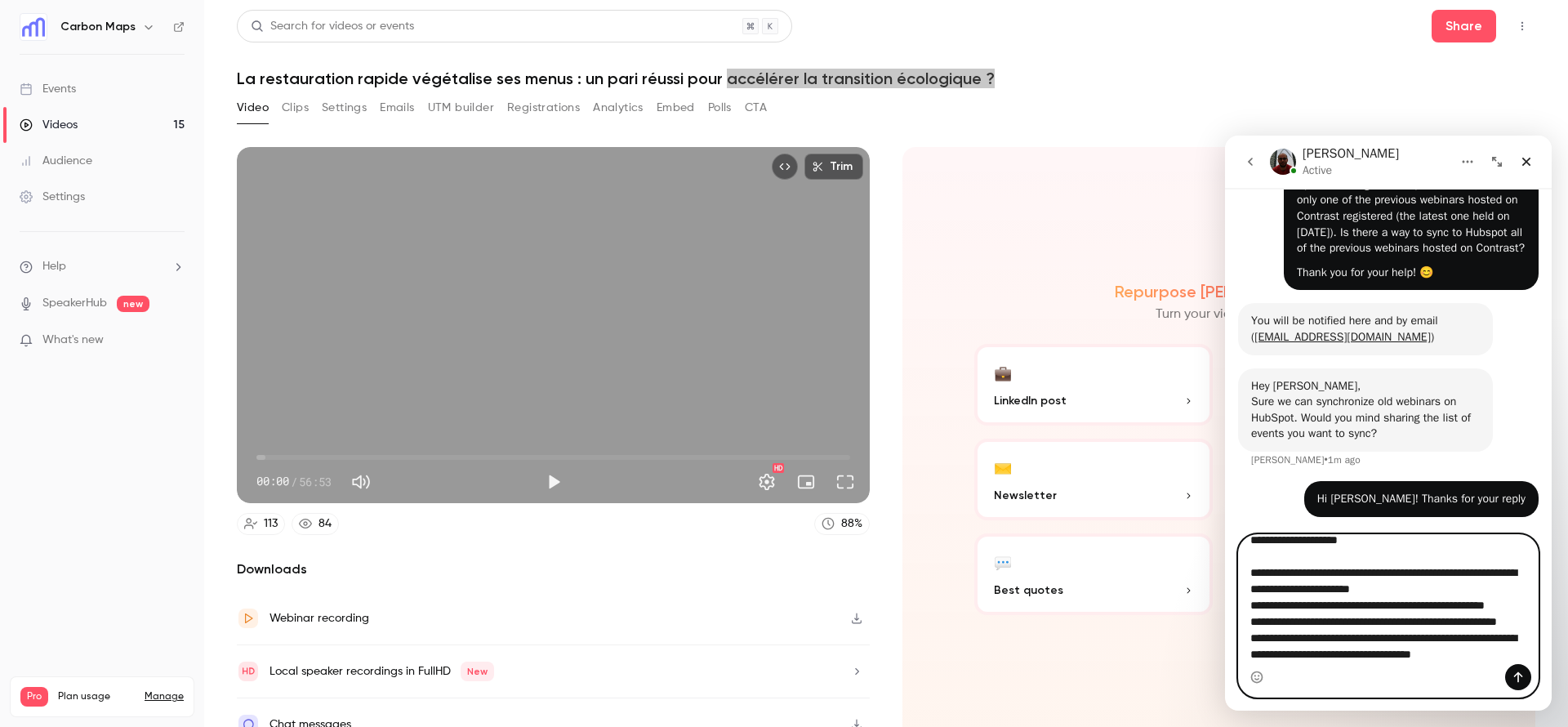 click on "**********" at bounding box center [1388, 600] 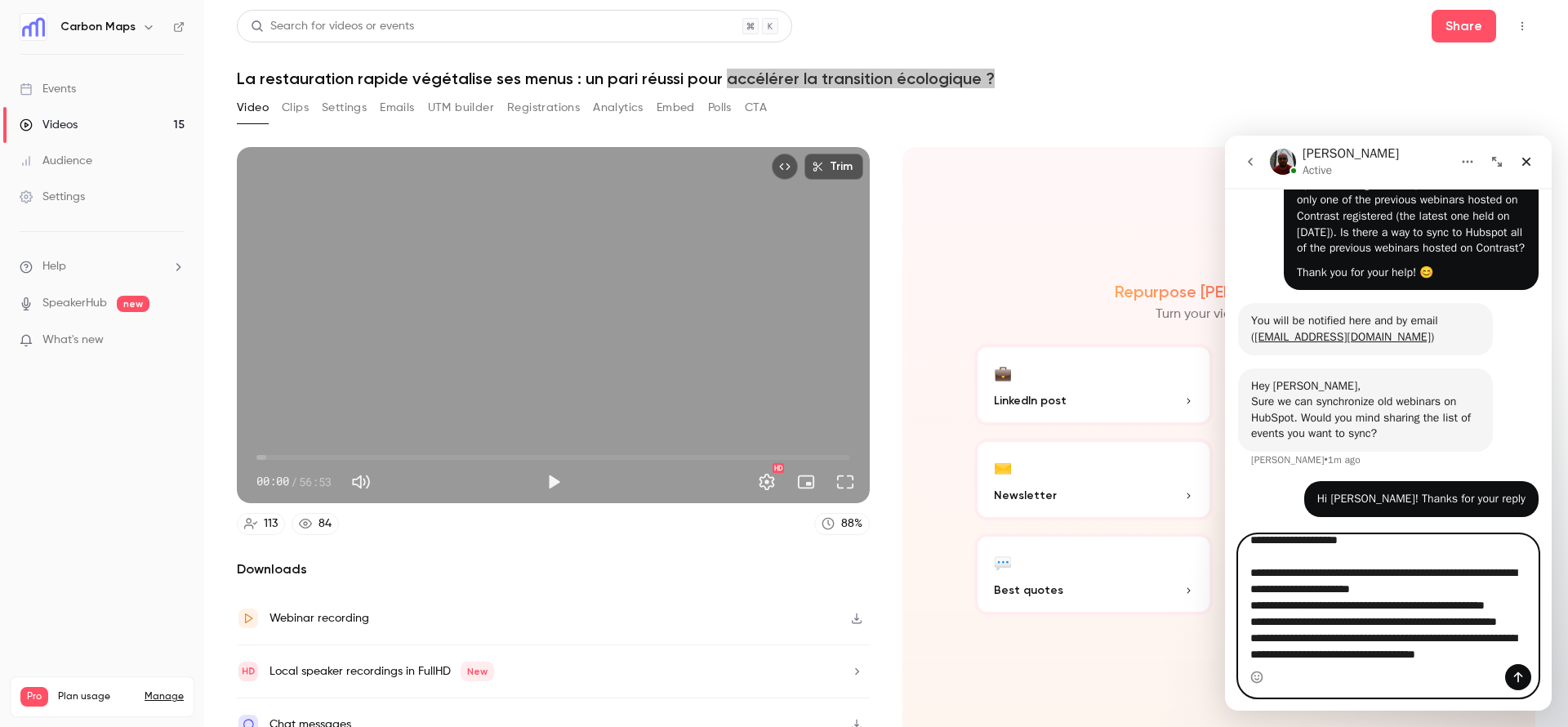 scroll, scrollTop: 59, scrollLeft: 0, axis: vertical 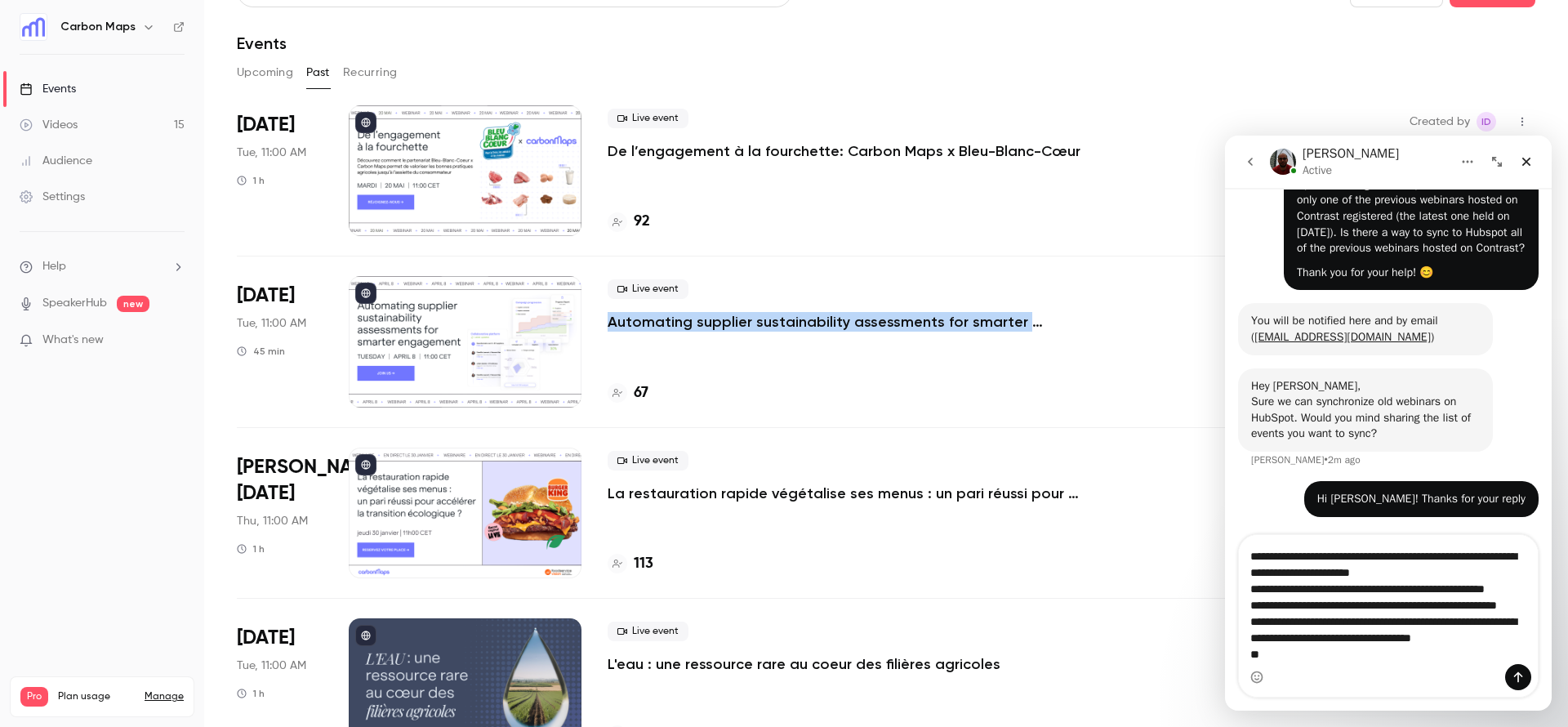 drag, startPoint x: 605, startPoint y: 322, endPoint x: 1013, endPoint y: 323, distance: 408.001 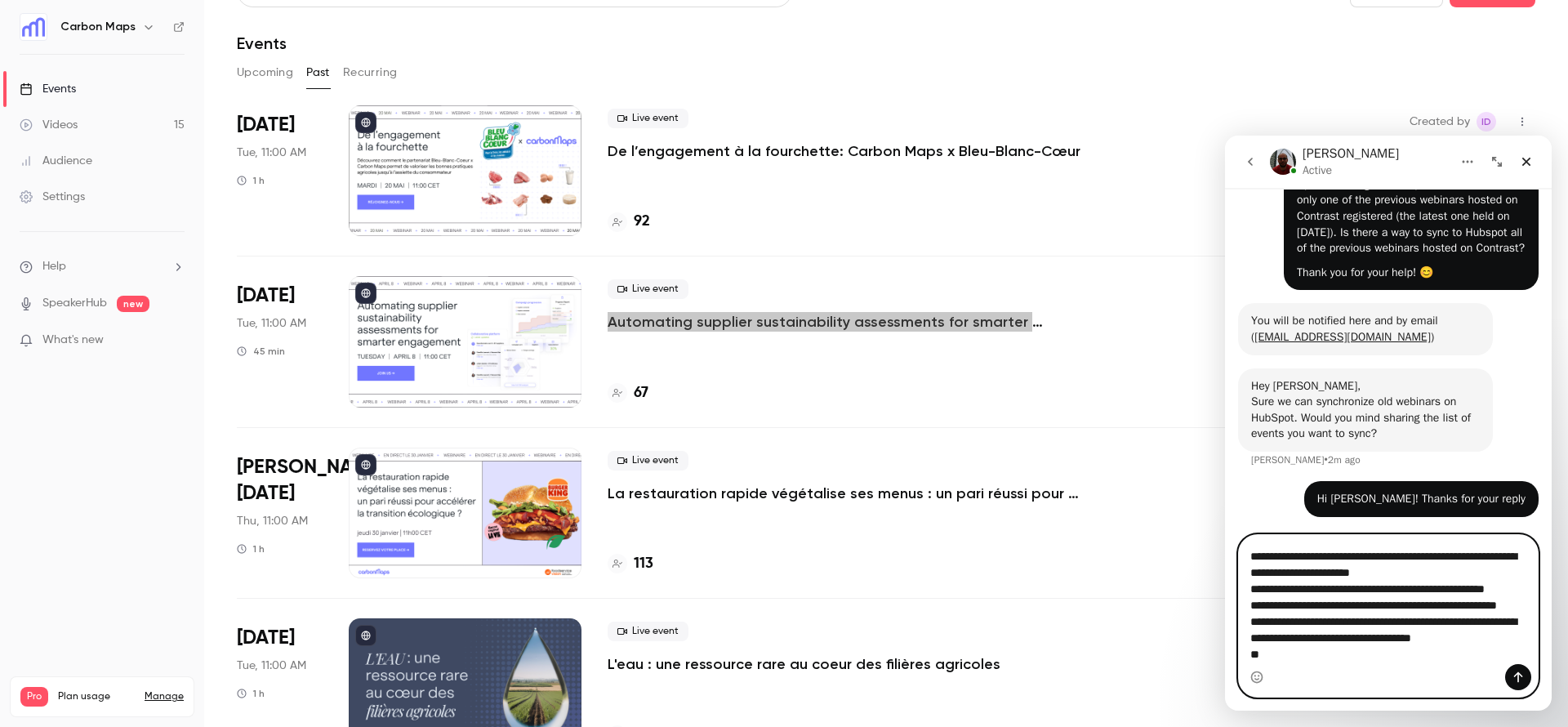 click on "**********" at bounding box center [1388, 600] 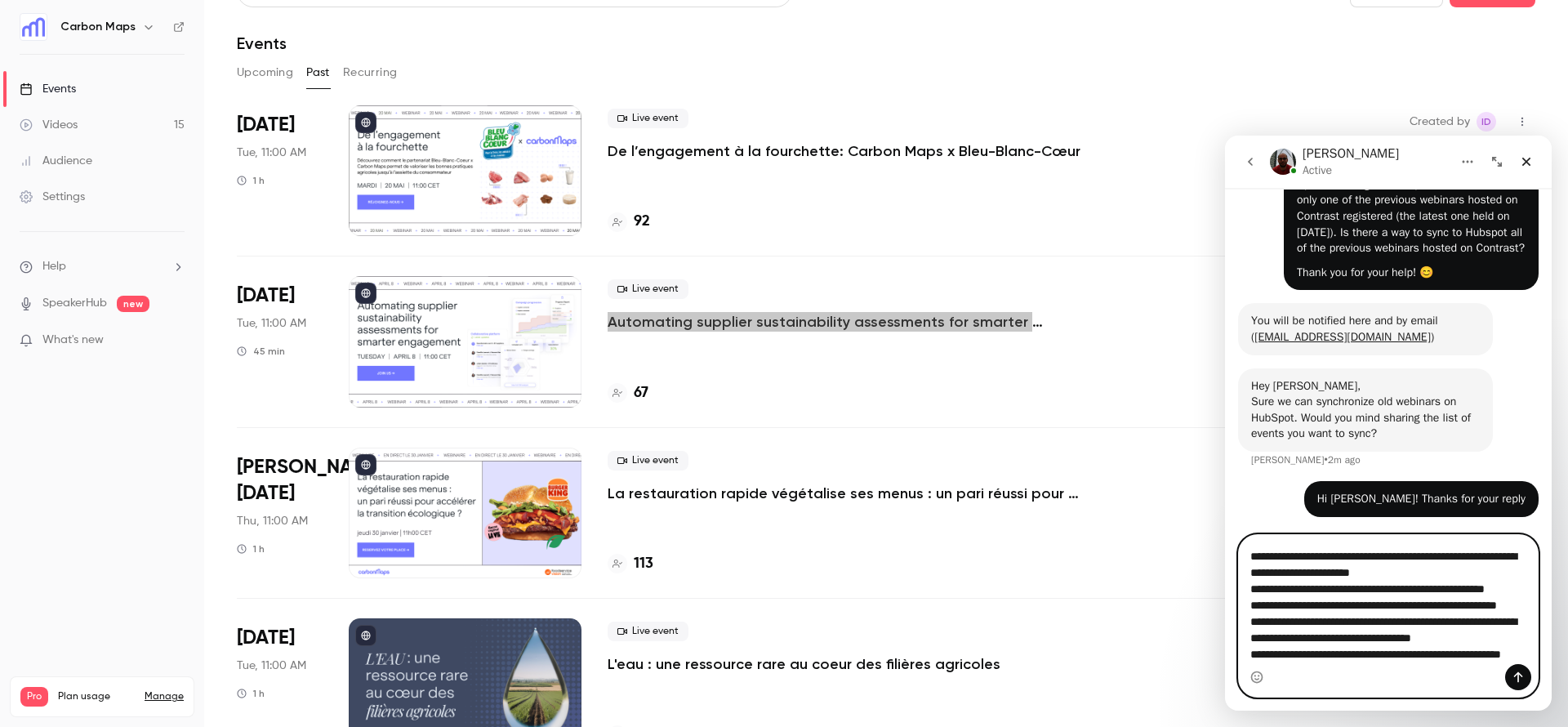 scroll, scrollTop: 75, scrollLeft: 0, axis: vertical 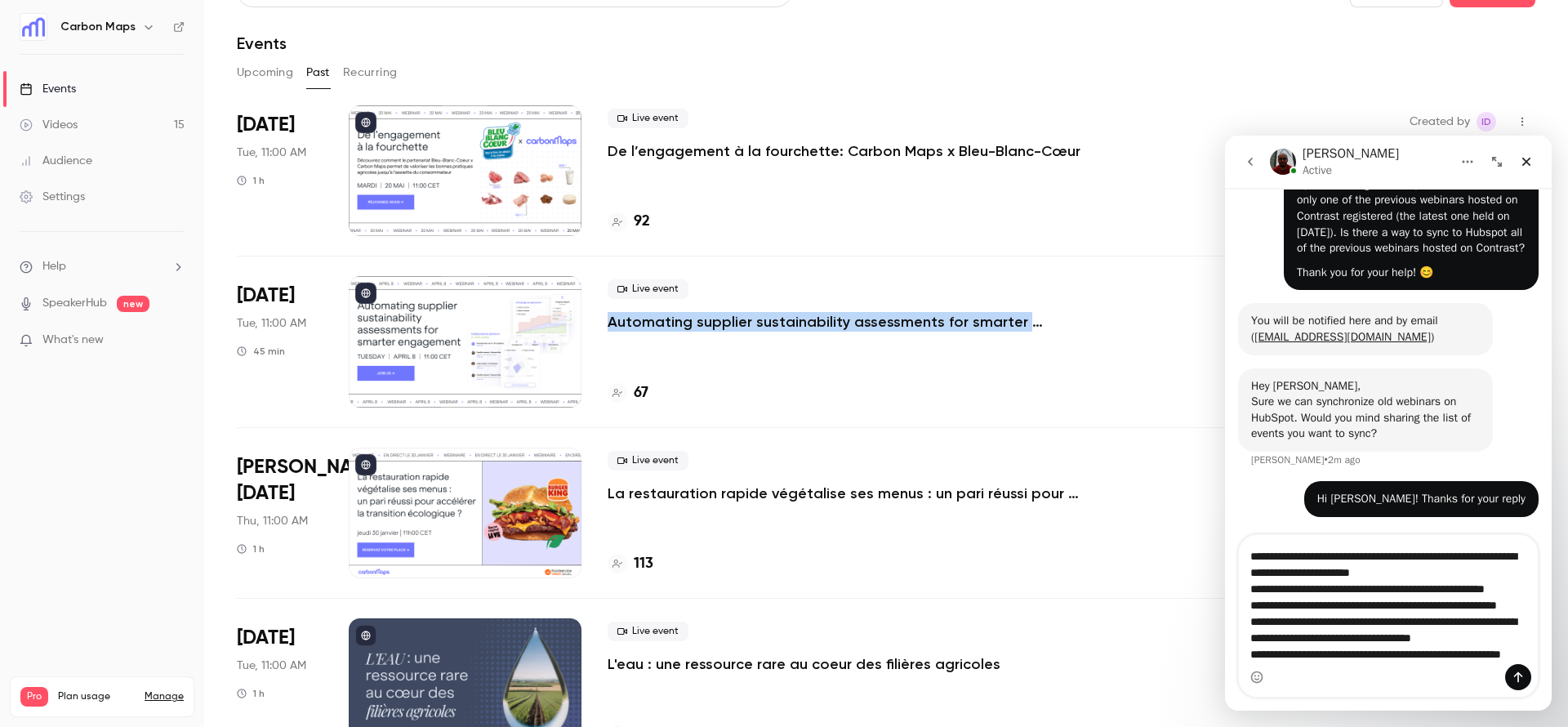 click on "Automating supplier sustainability assessments for smarter engagement" at bounding box center (853, 322) 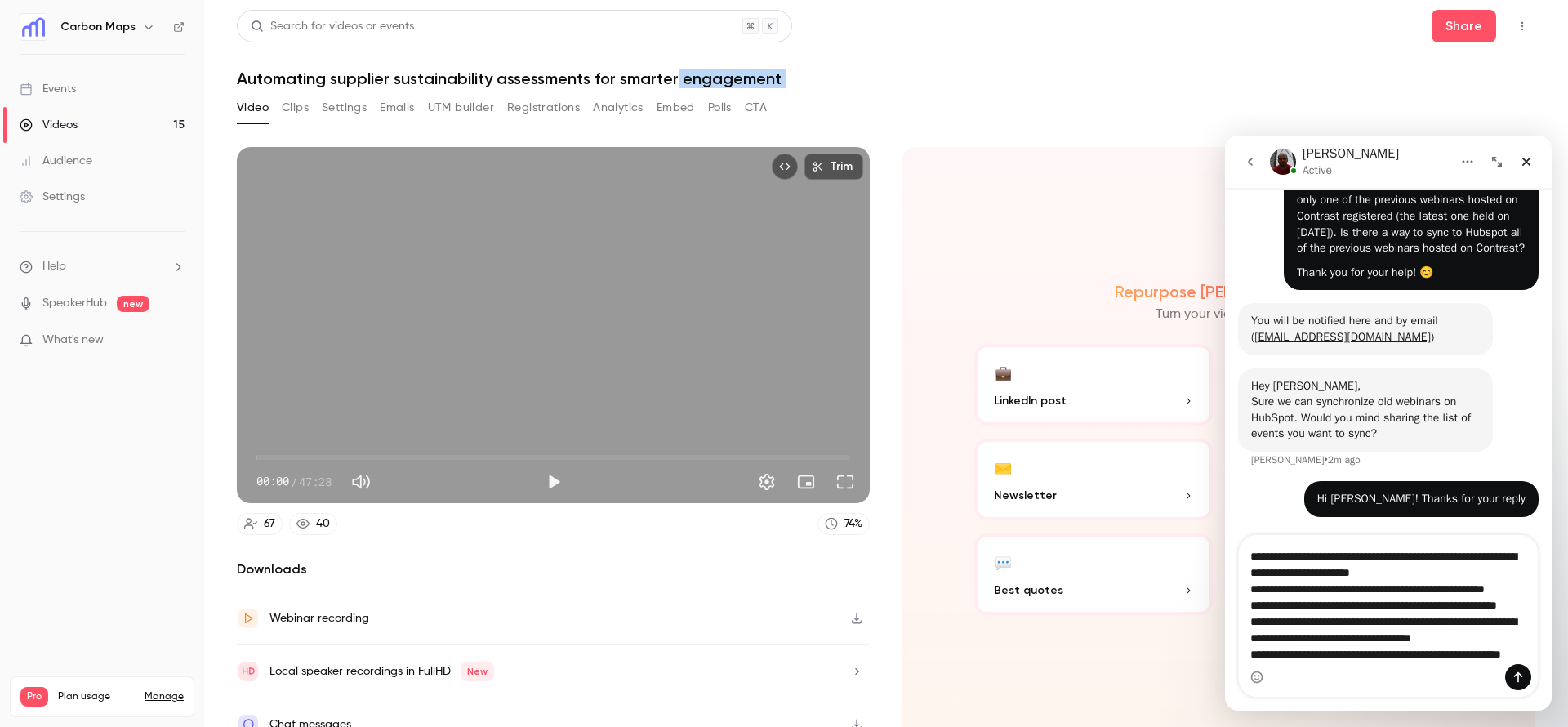 drag, startPoint x: 681, startPoint y: 78, endPoint x: 820, endPoint y: 91, distance: 139.60659 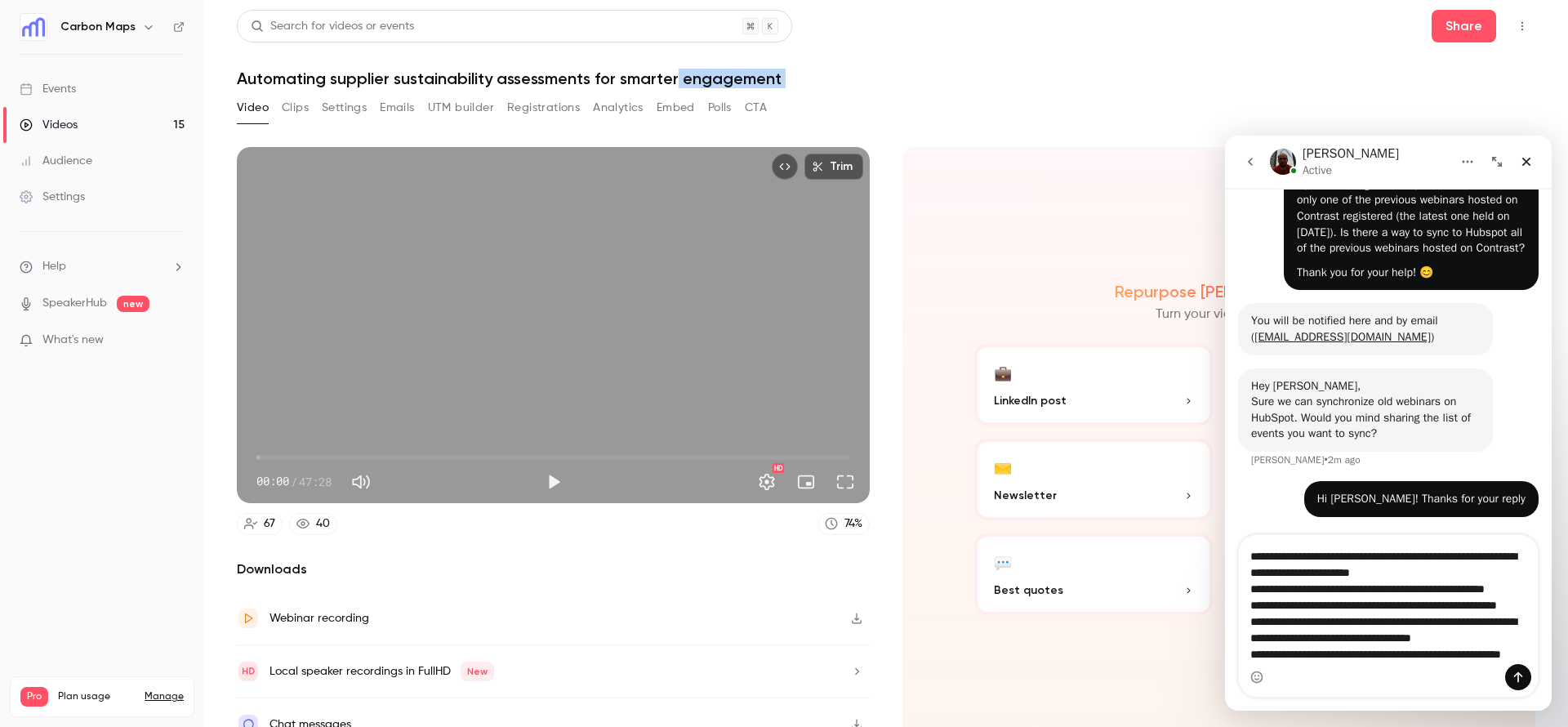 copy on "engagement Video Clips Settings Emails UTM builder Registrations Analytics Embed Polls CTA" 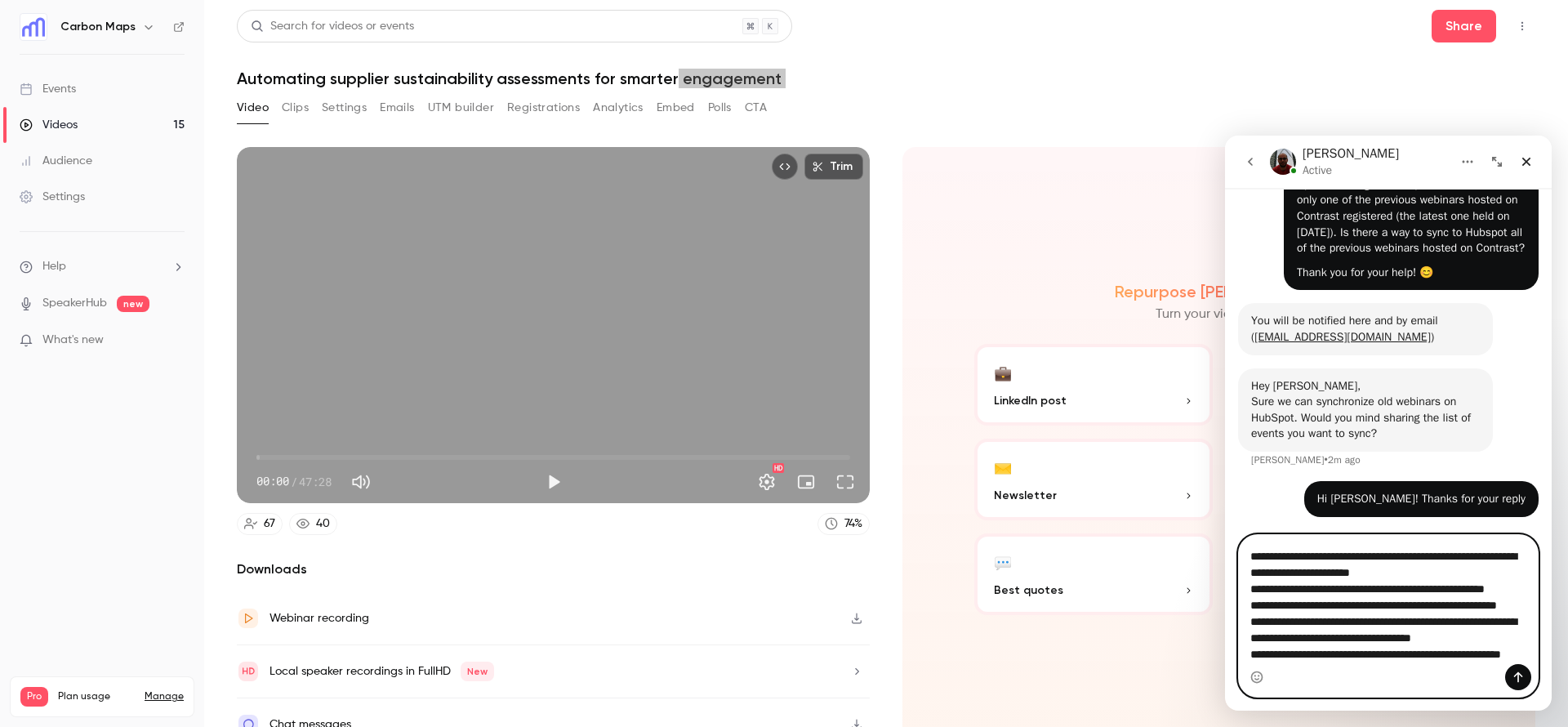 click on "**********" at bounding box center [1388, 600] 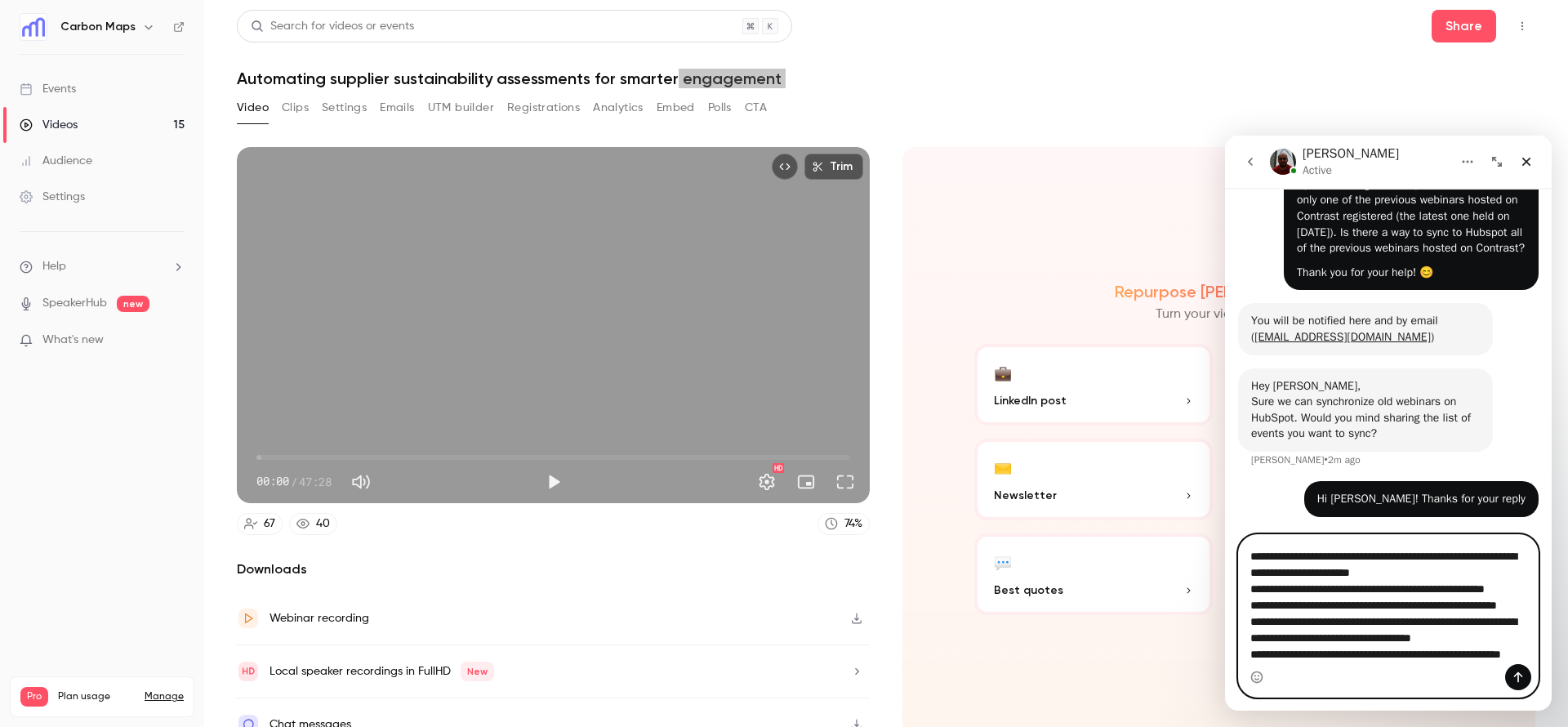 paste on "**********" 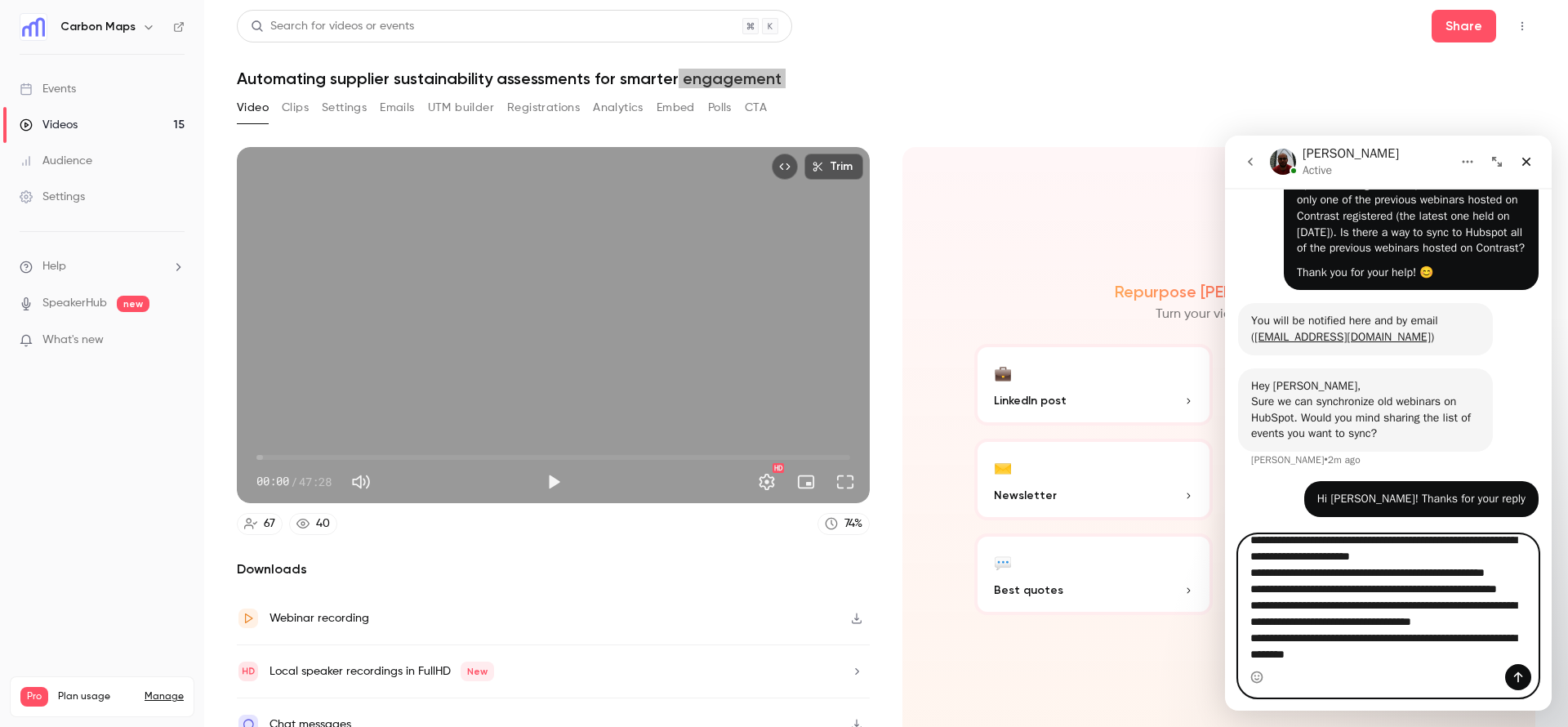 scroll, scrollTop: 91, scrollLeft: 0, axis: vertical 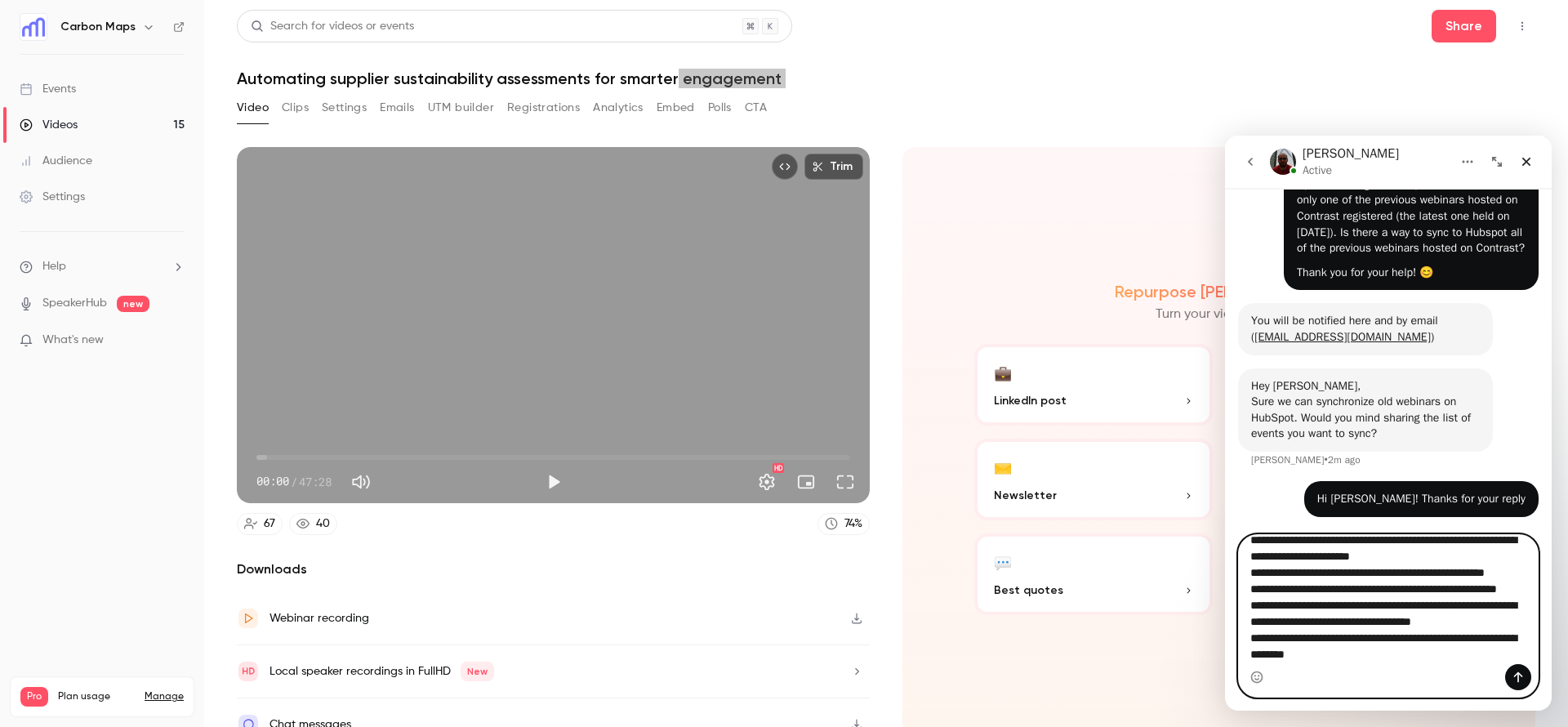 click on "**********" at bounding box center (1388, 600) 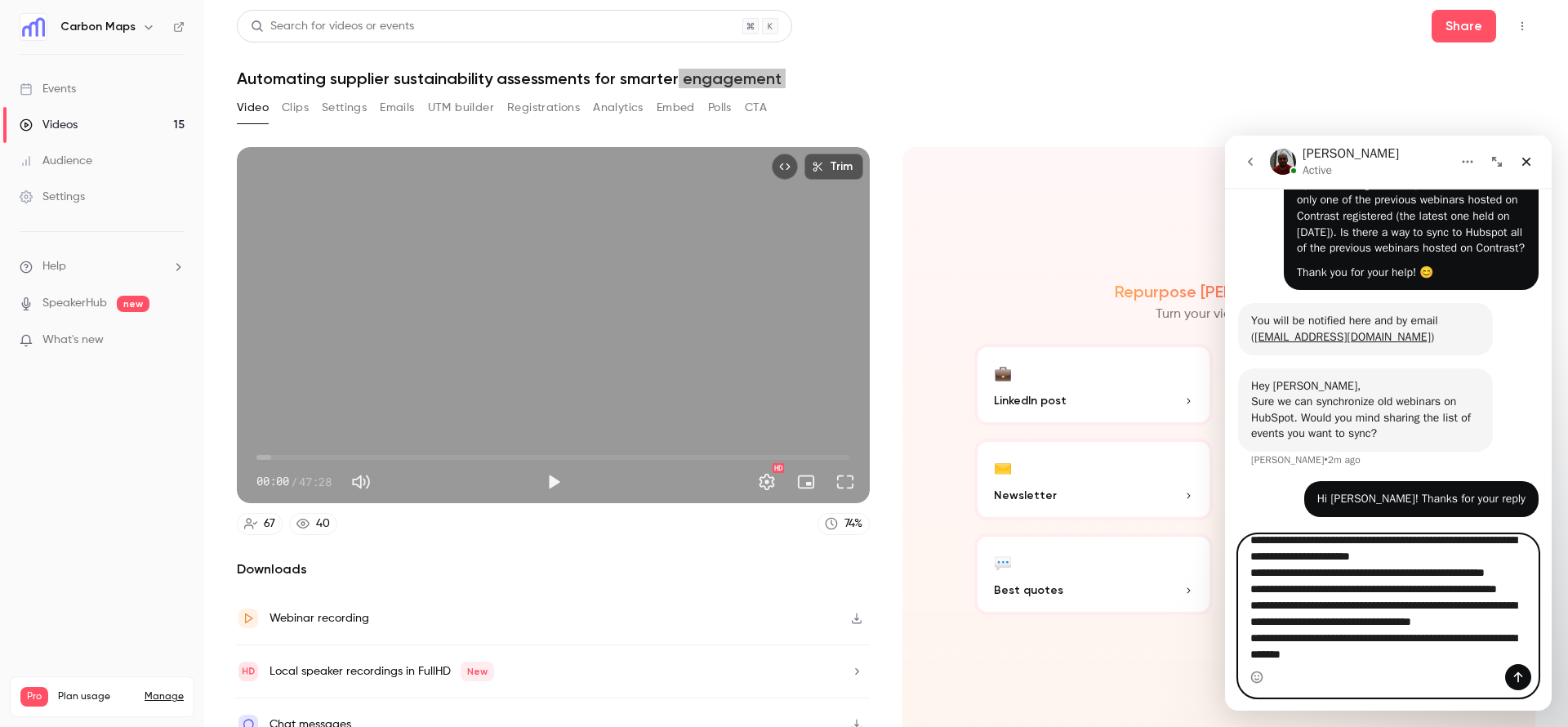 click on "**********" at bounding box center [1388, 600] 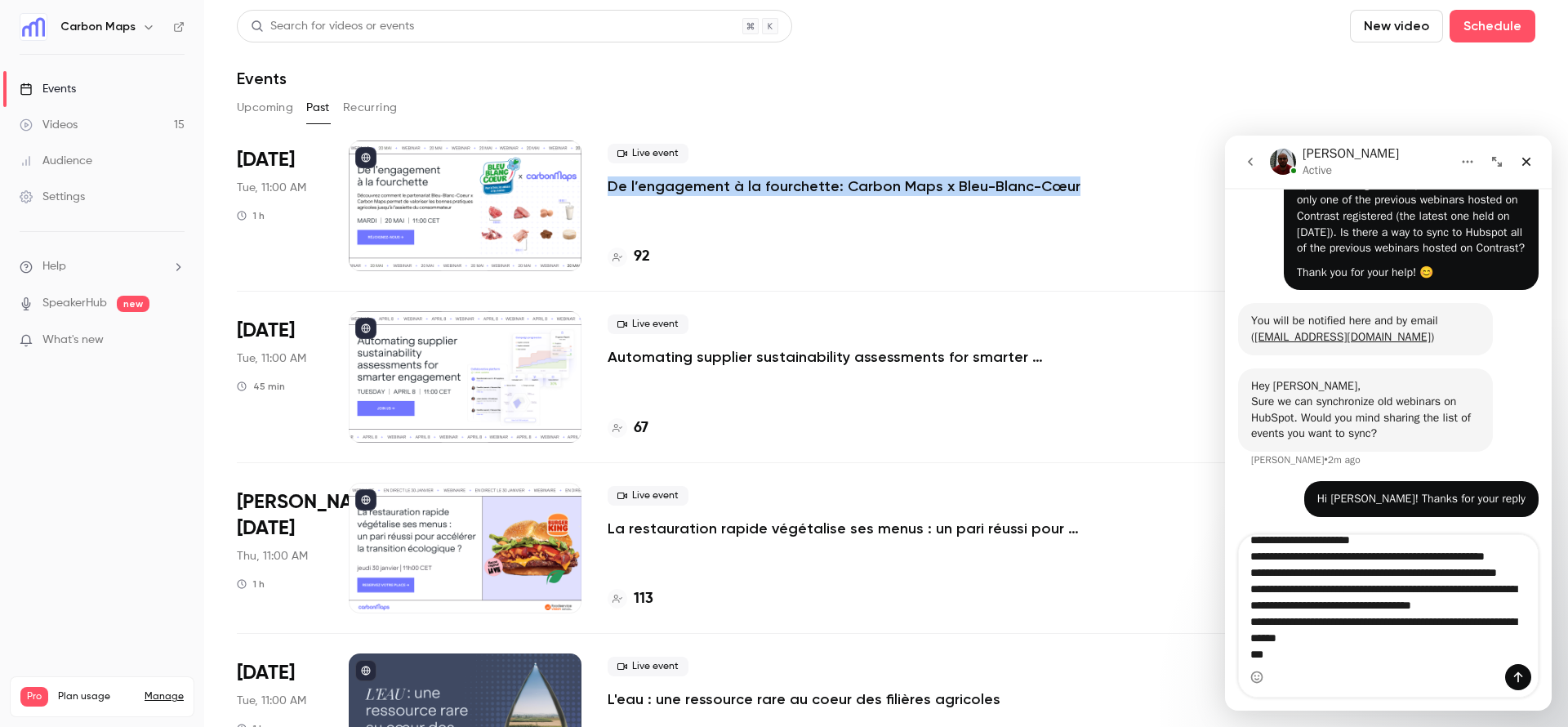 drag, startPoint x: 660, startPoint y: 184, endPoint x: 1067, endPoint y: 190, distance: 407.04422 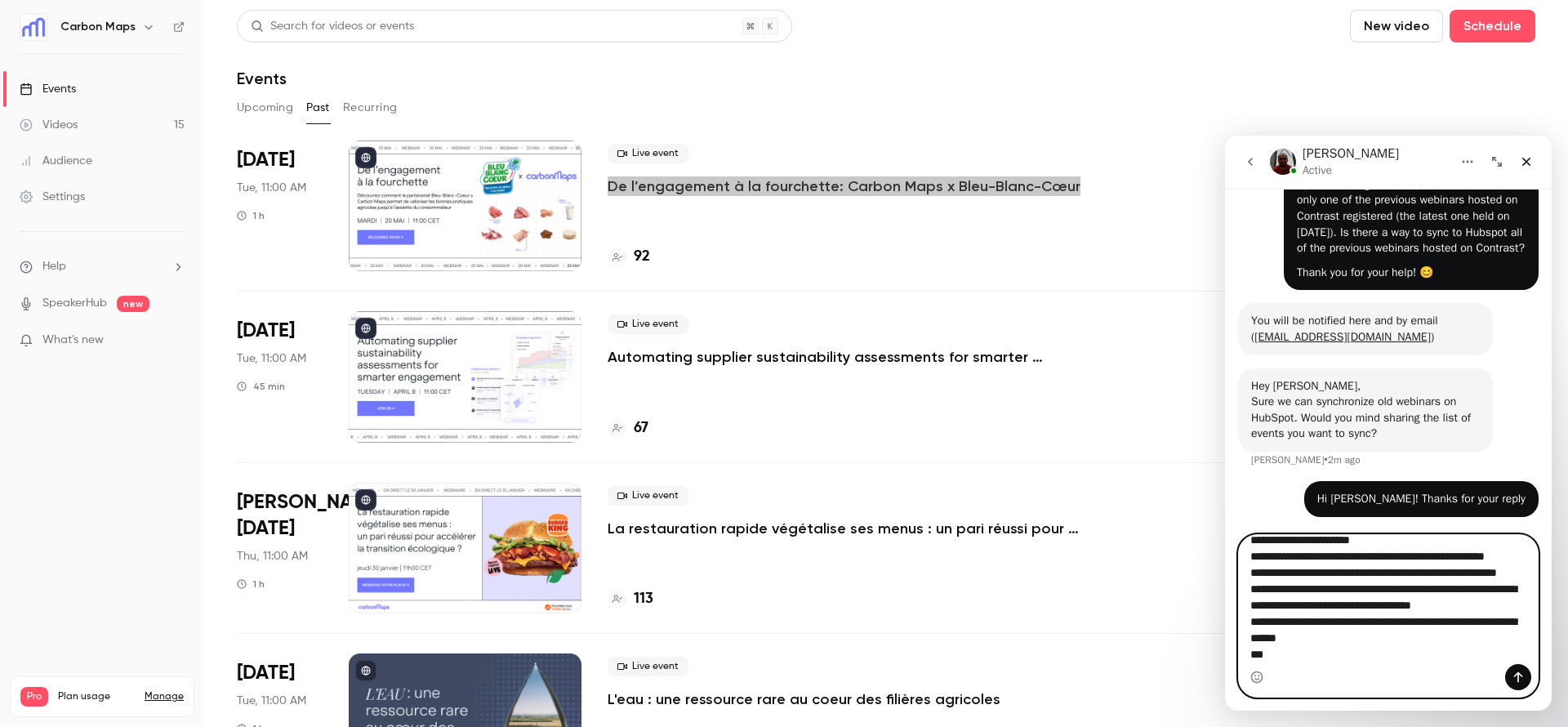 click on "**********" at bounding box center [1388, 600] 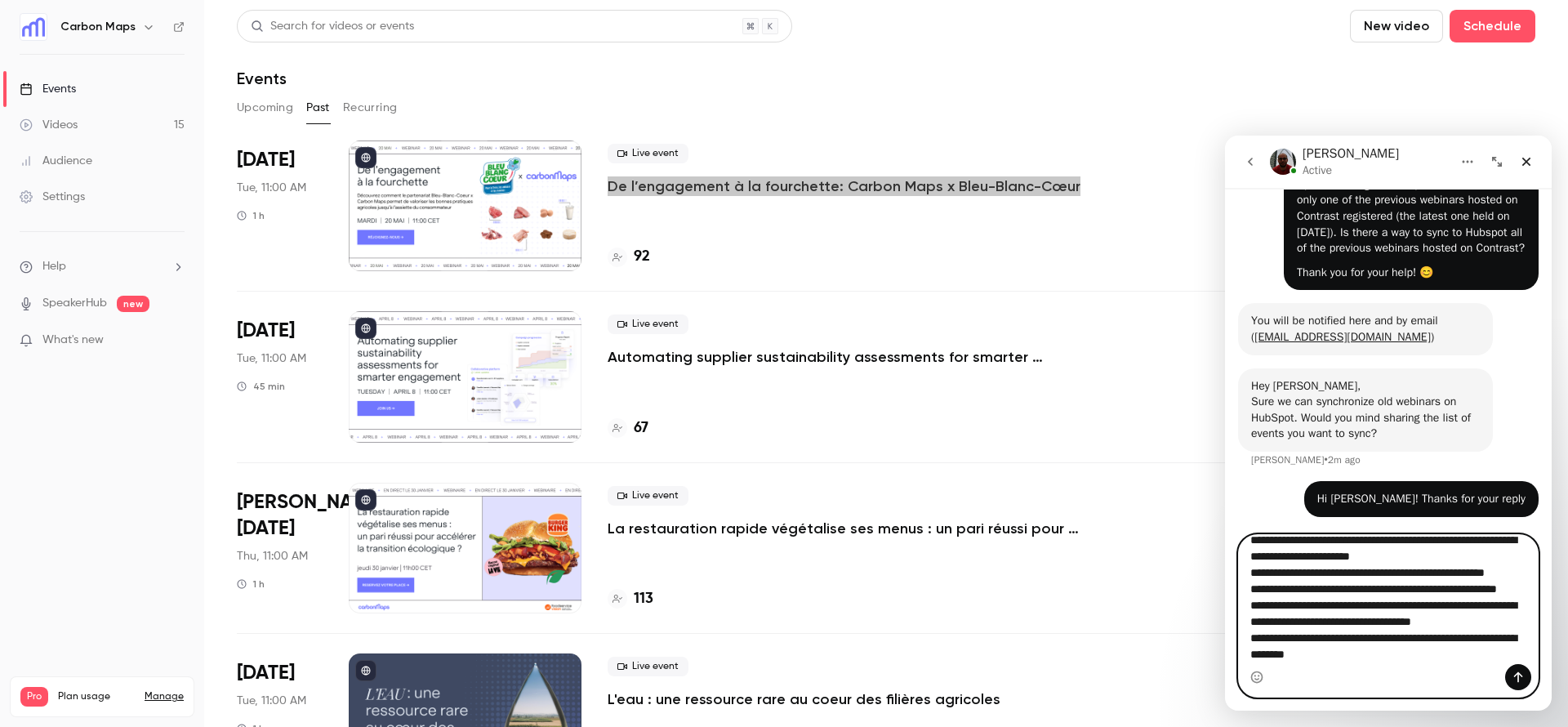 type on "**********" 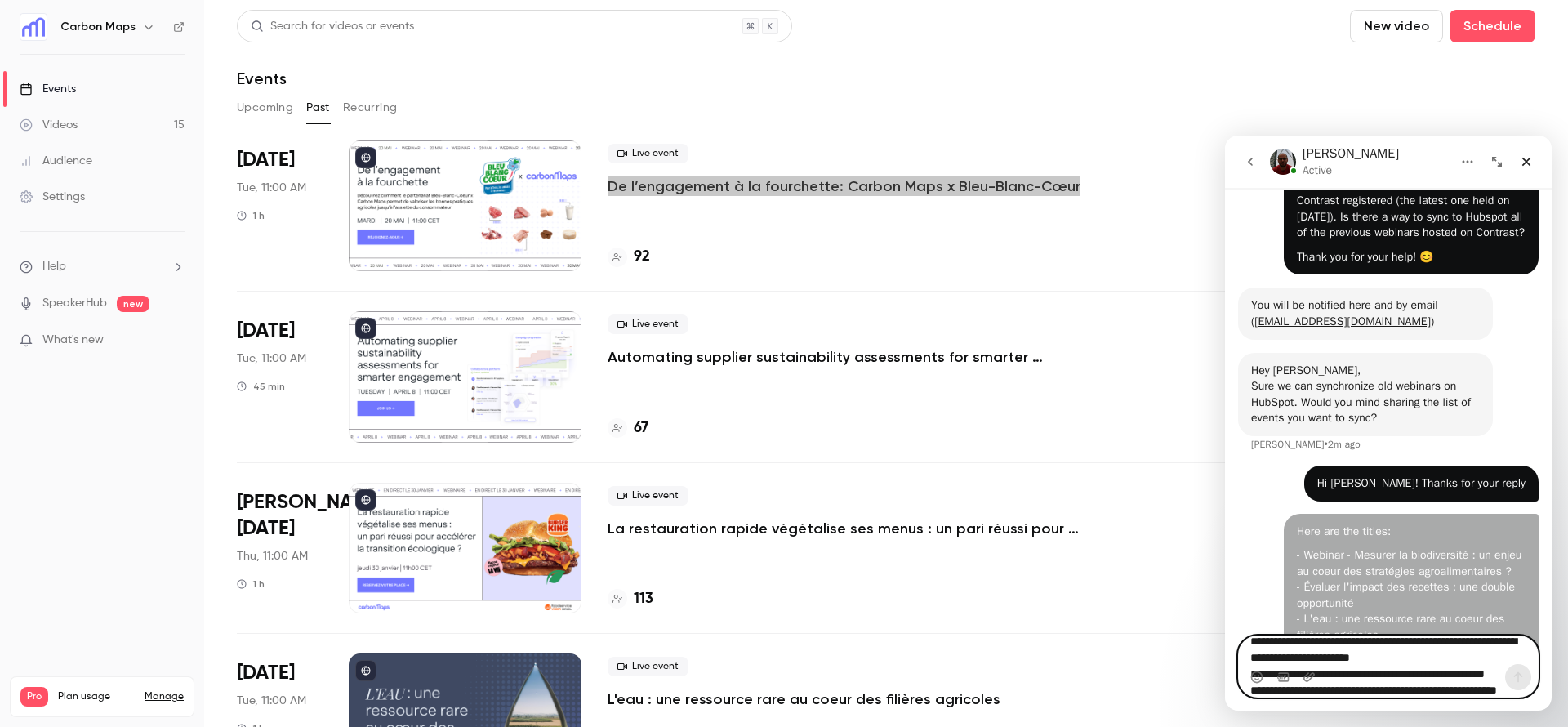 scroll, scrollTop: 0, scrollLeft: 0, axis: both 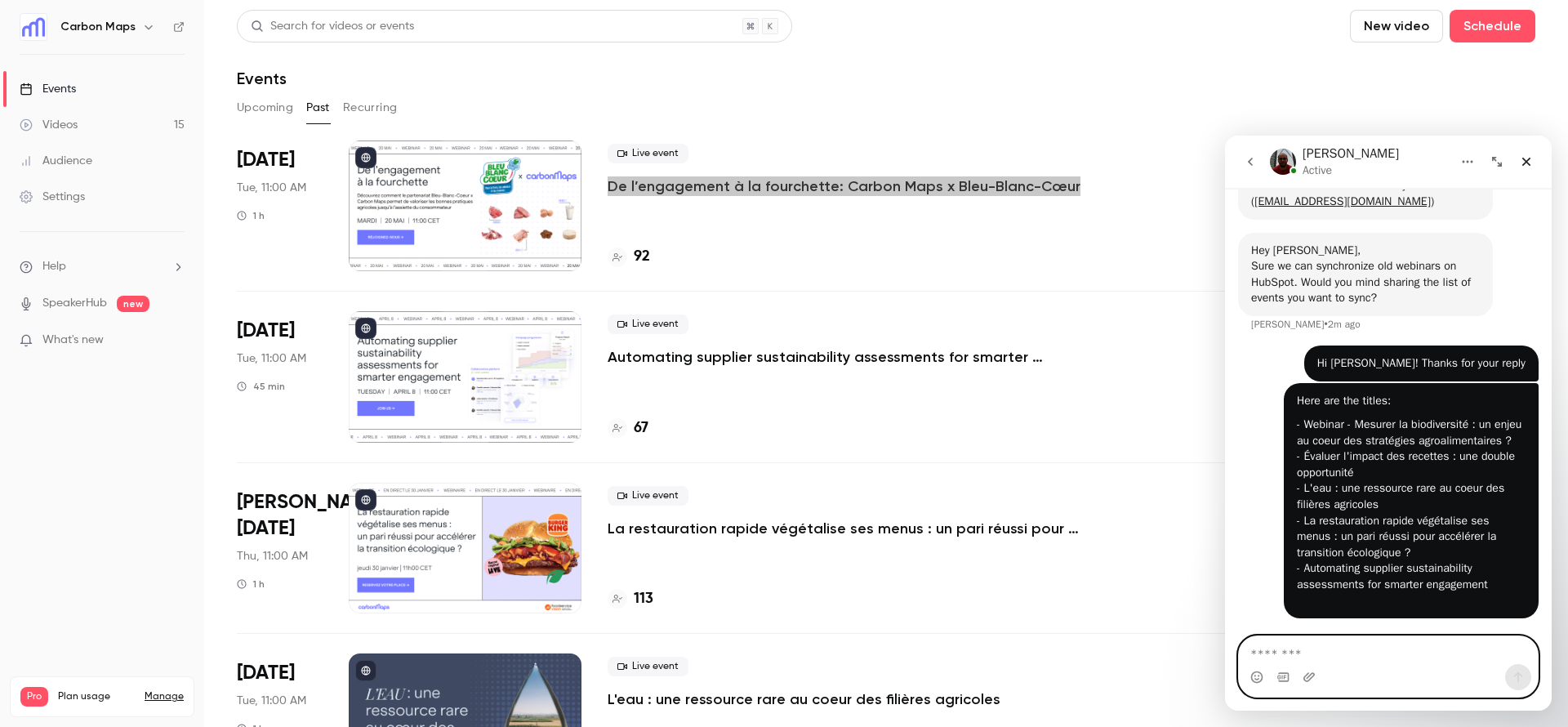 type 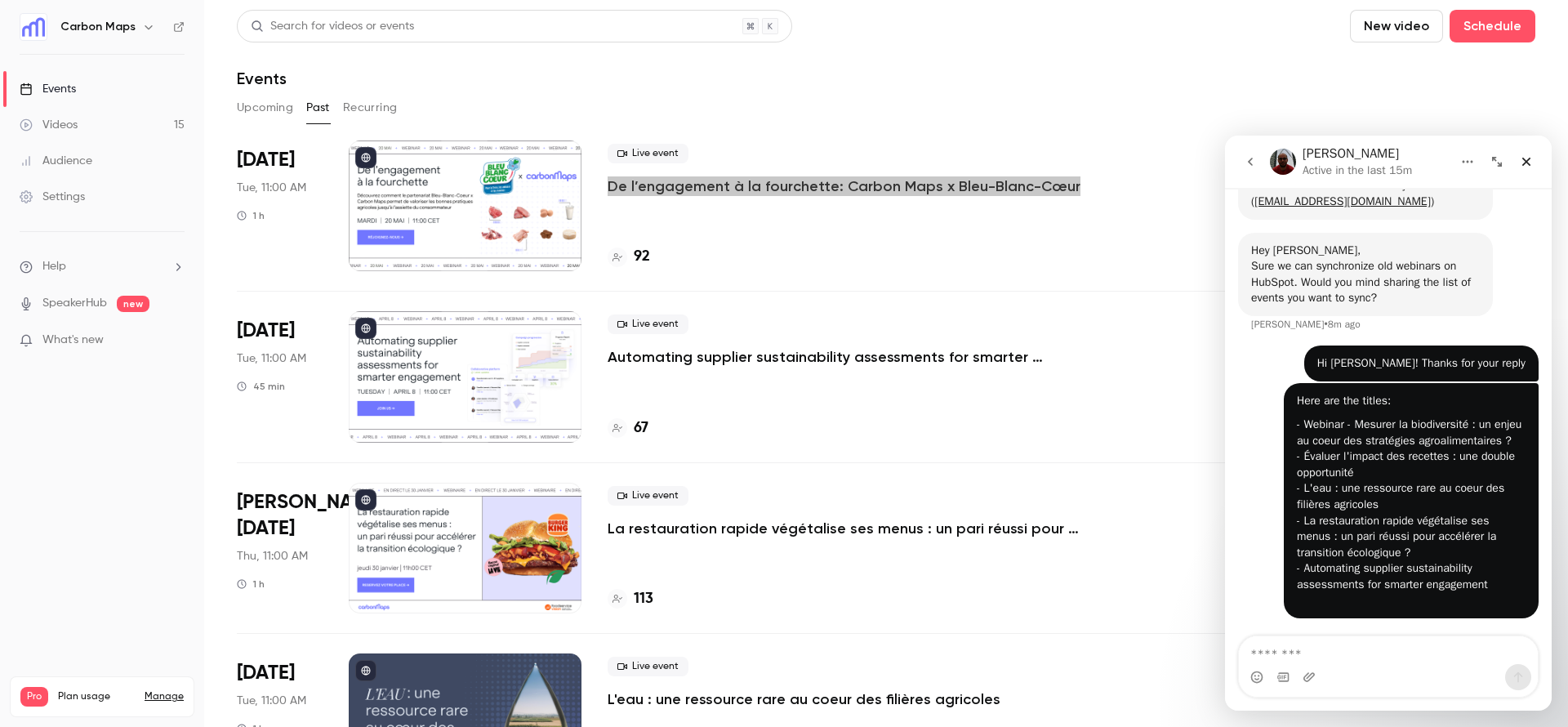 scroll, scrollTop: 296, scrollLeft: 0, axis: vertical 